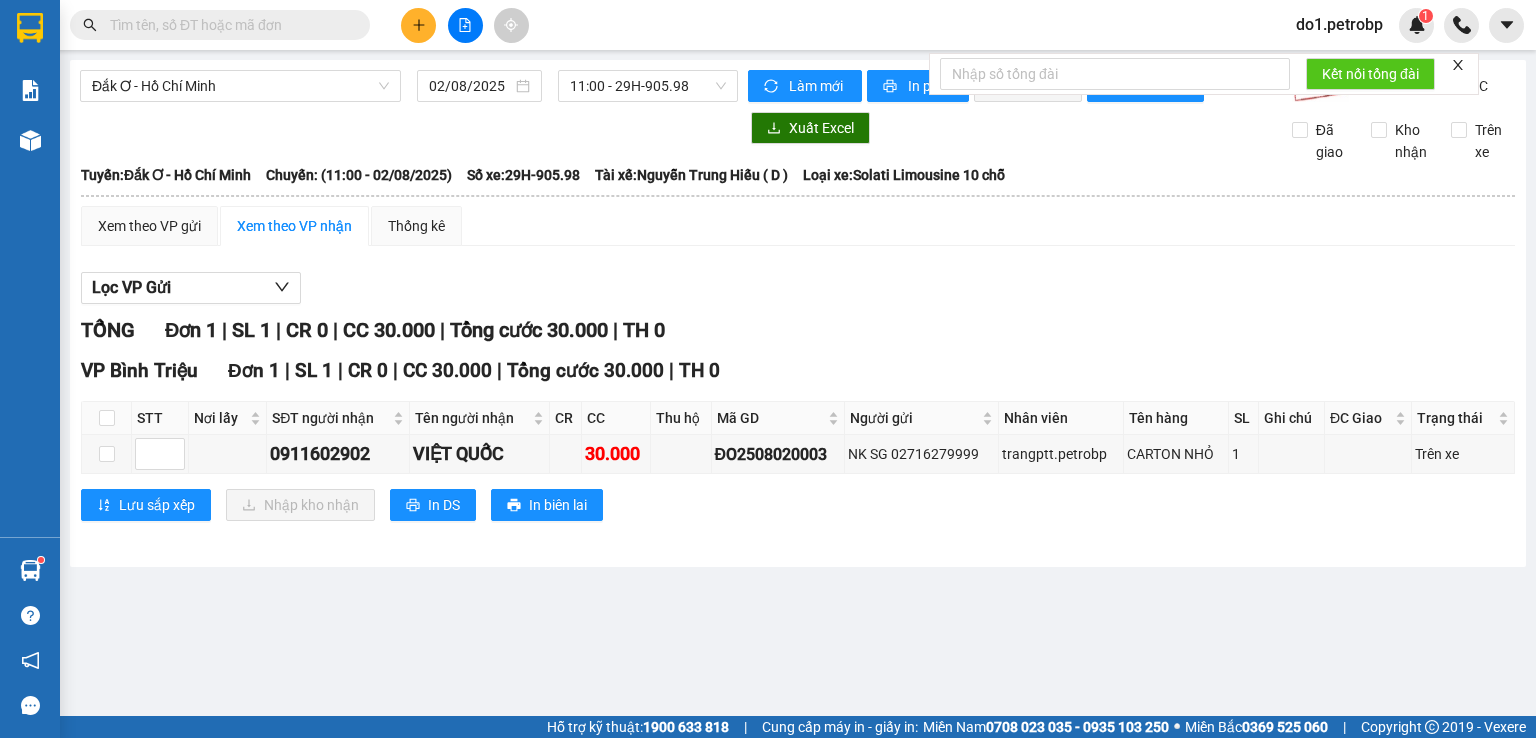 scroll, scrollTop: 0, scrollLeft: 0, axis: both 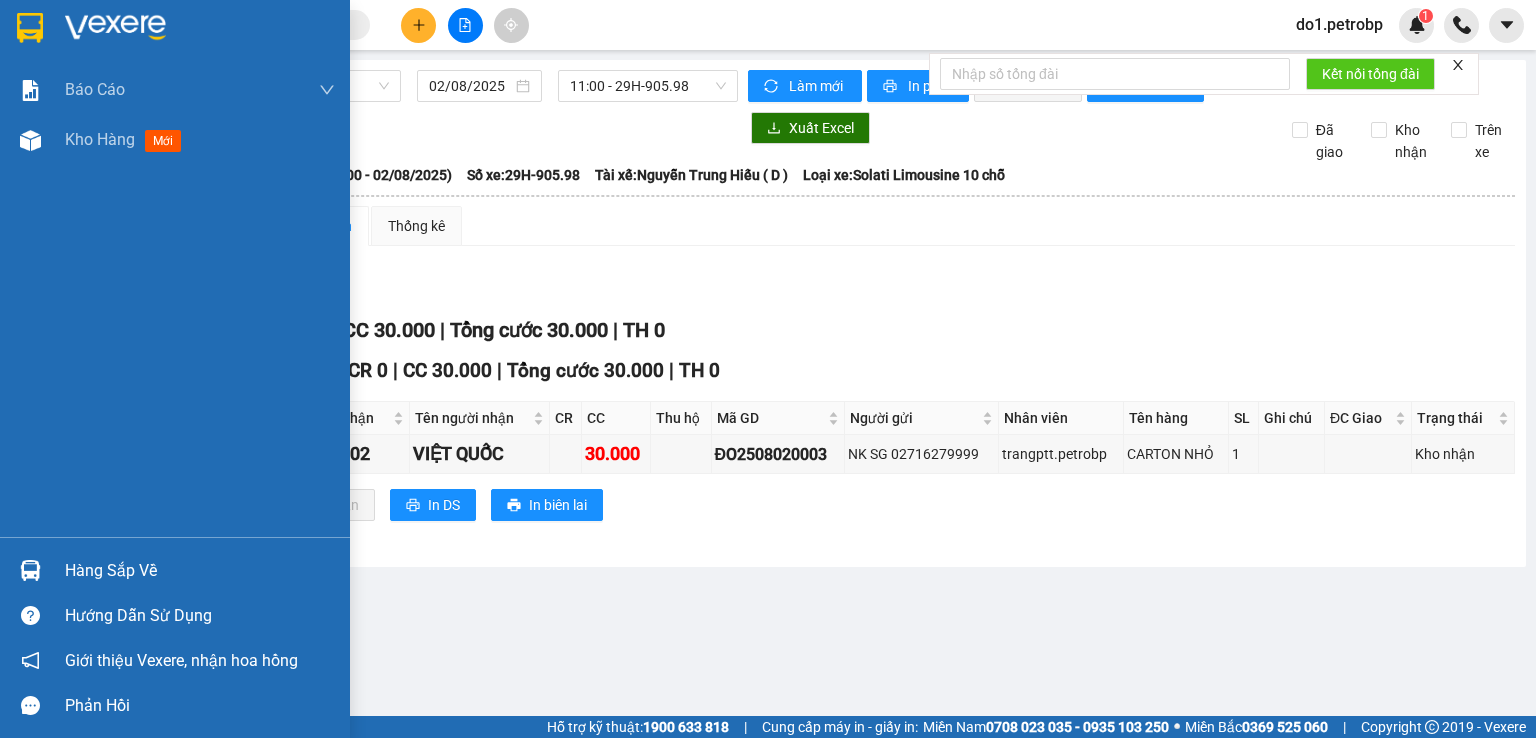 click on "Hàng sắp về Hướng dẫn sử dụng Giới thiệu Vexere, nhận hoa hồng Phản hồi" at bounding box center [175, 632] 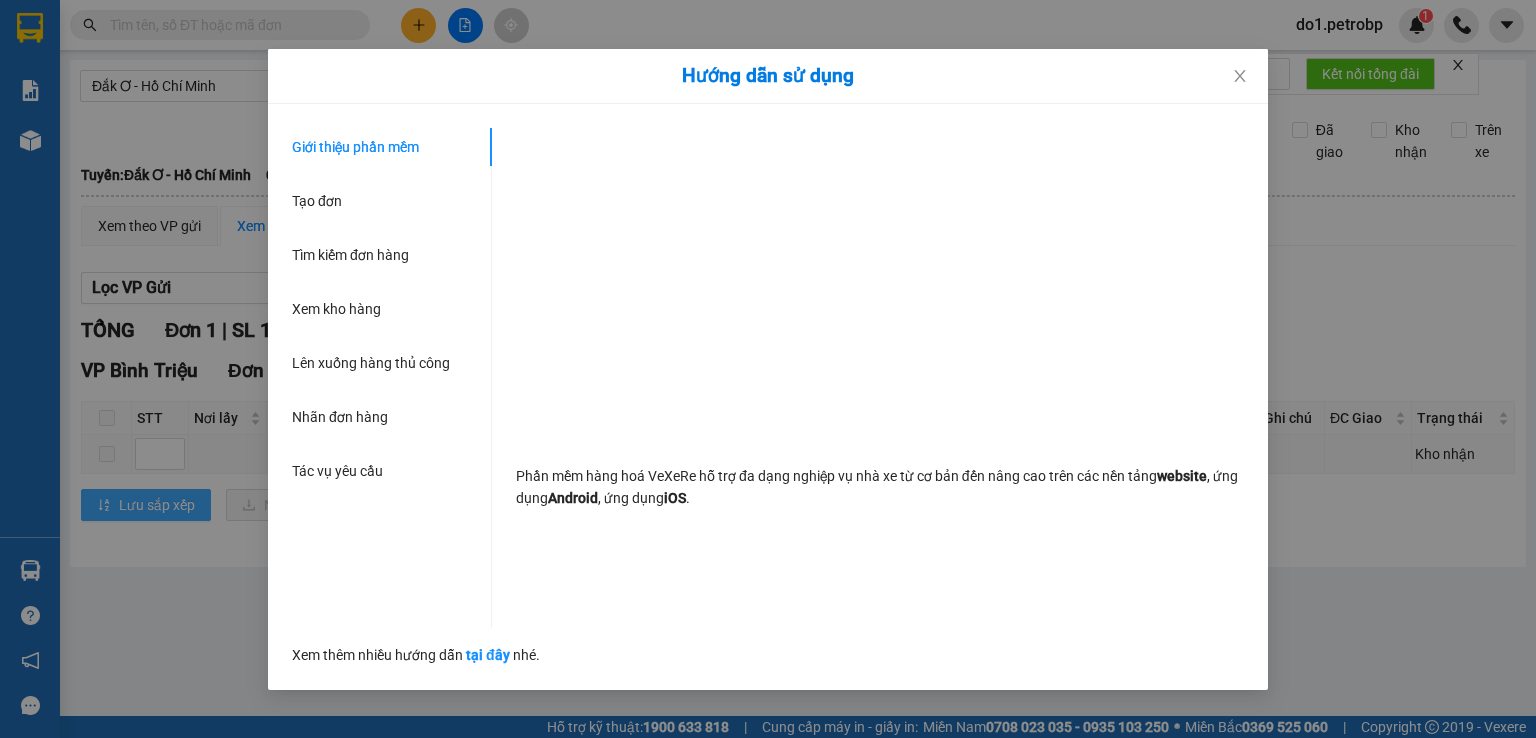 drag, startPoint x: 121, startPoint y: 505, endPoint x: 103, endPoint y: 533, distance: 33.286633 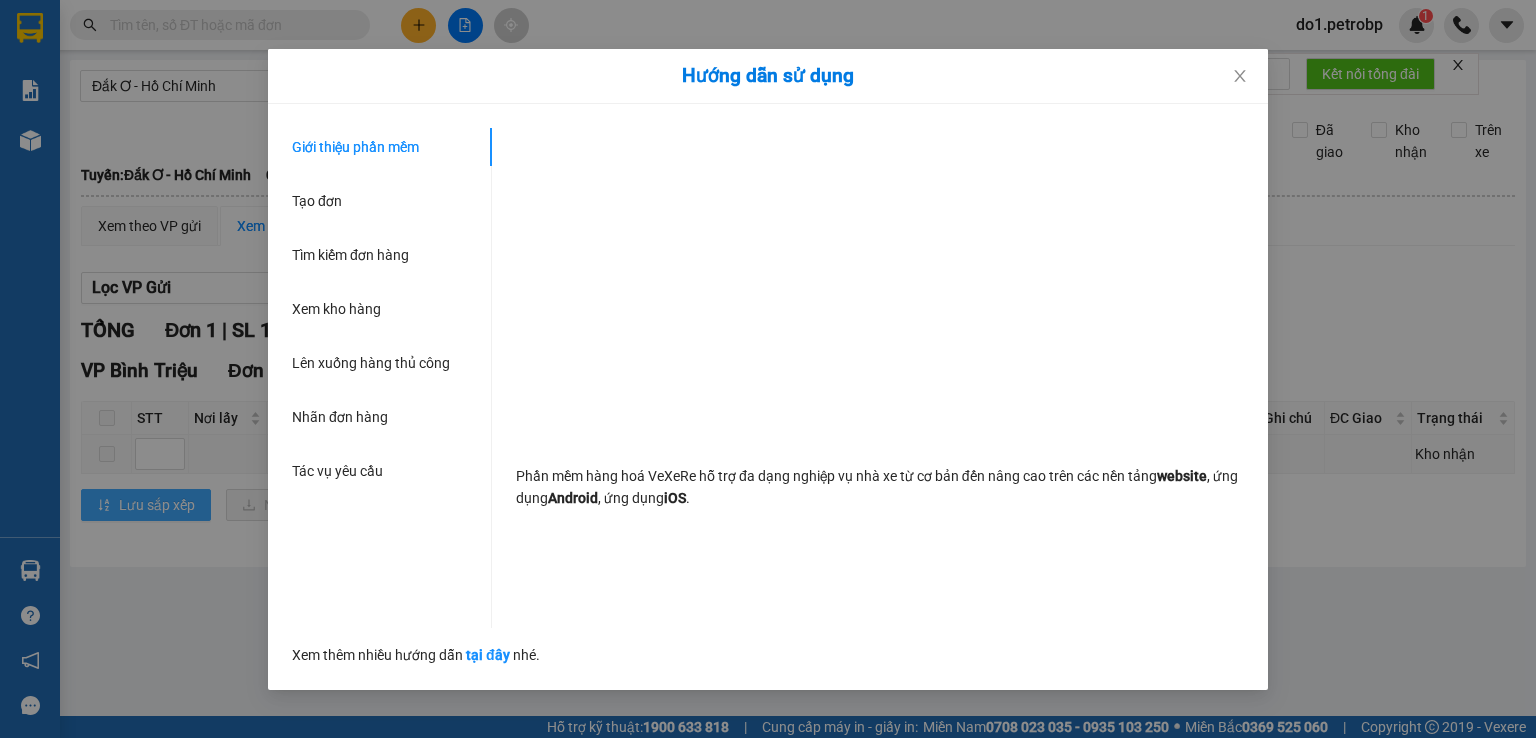 click on "Hướng dẫn sử dụng Giới thiệu phần mềm Tạo đơn Tìm kiếm đơn hàng Xem kho hàng Lên xuống hàng thủ công Nhãn đơn hàng Tác vụ yêu cầu Phần mềm hàng hoá VeXeRe hỗ trợ đa dạng nghiệp vụ nhà xe từ cơ bản đến nâng cao trên các nền tảng  website , ứng dụng  Android , ứng dụng  iOS . Xem thêm nhiều hướng dẫn   tại đây   nhé." at bounding box center [768, 369] 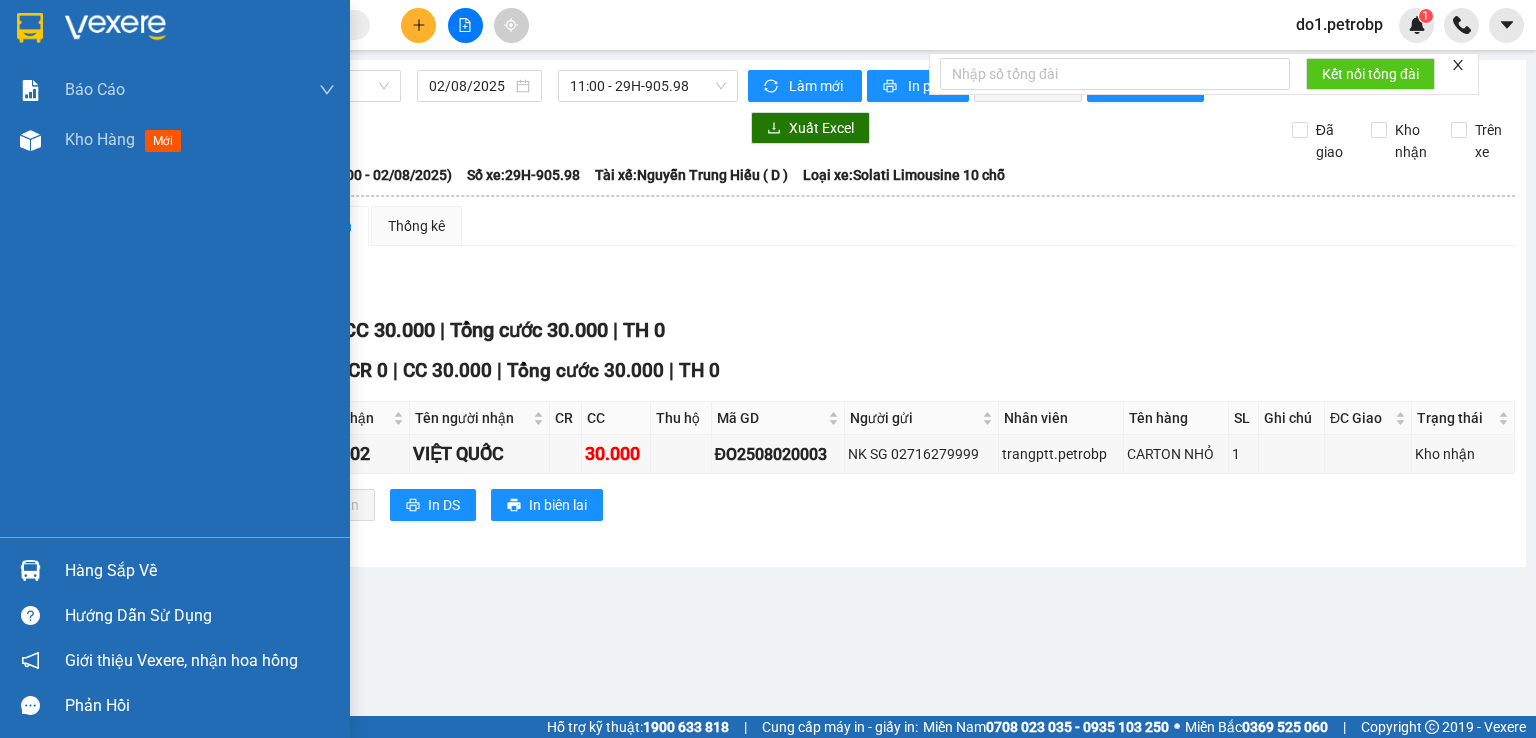 click at bounding box center (30, 570) 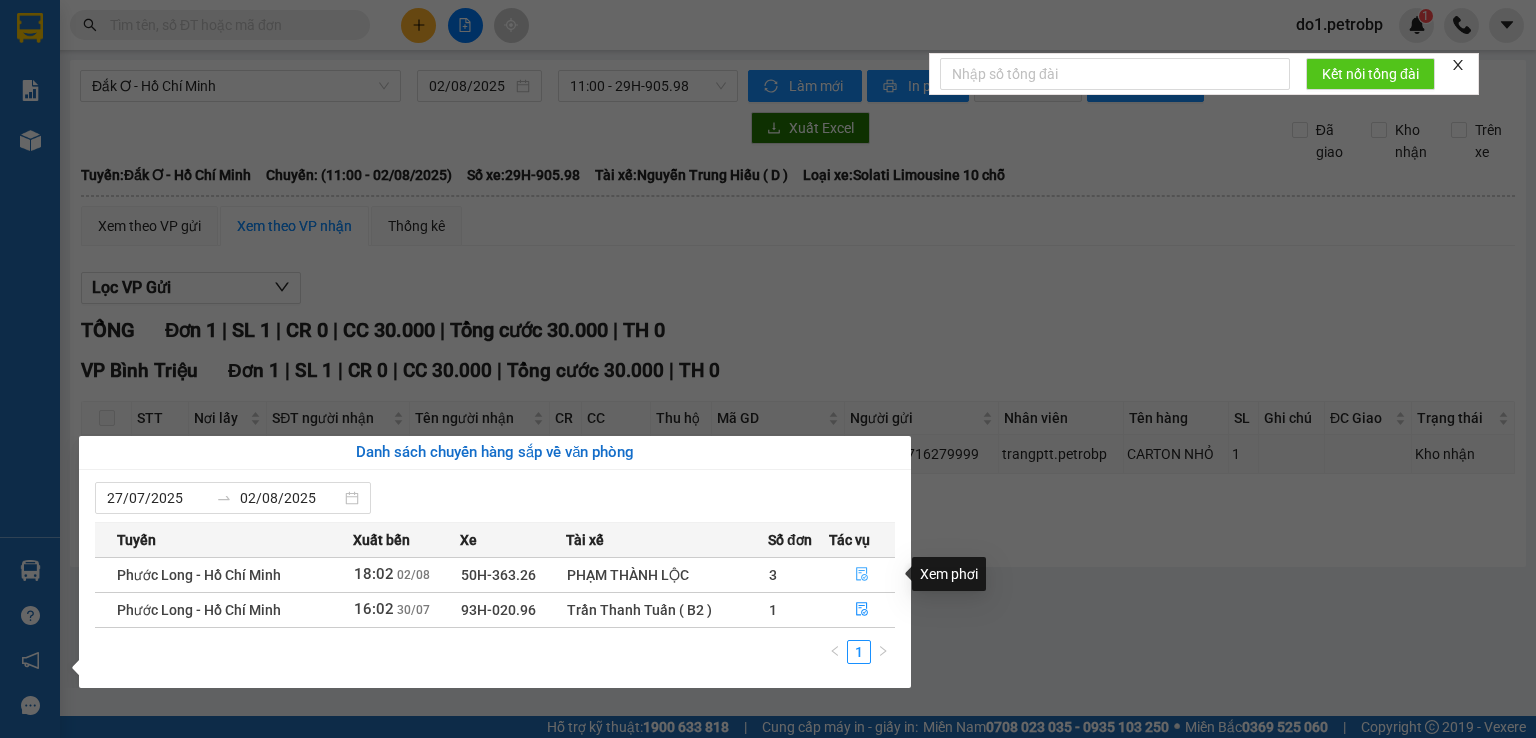 click at bounding box center [862, 575] 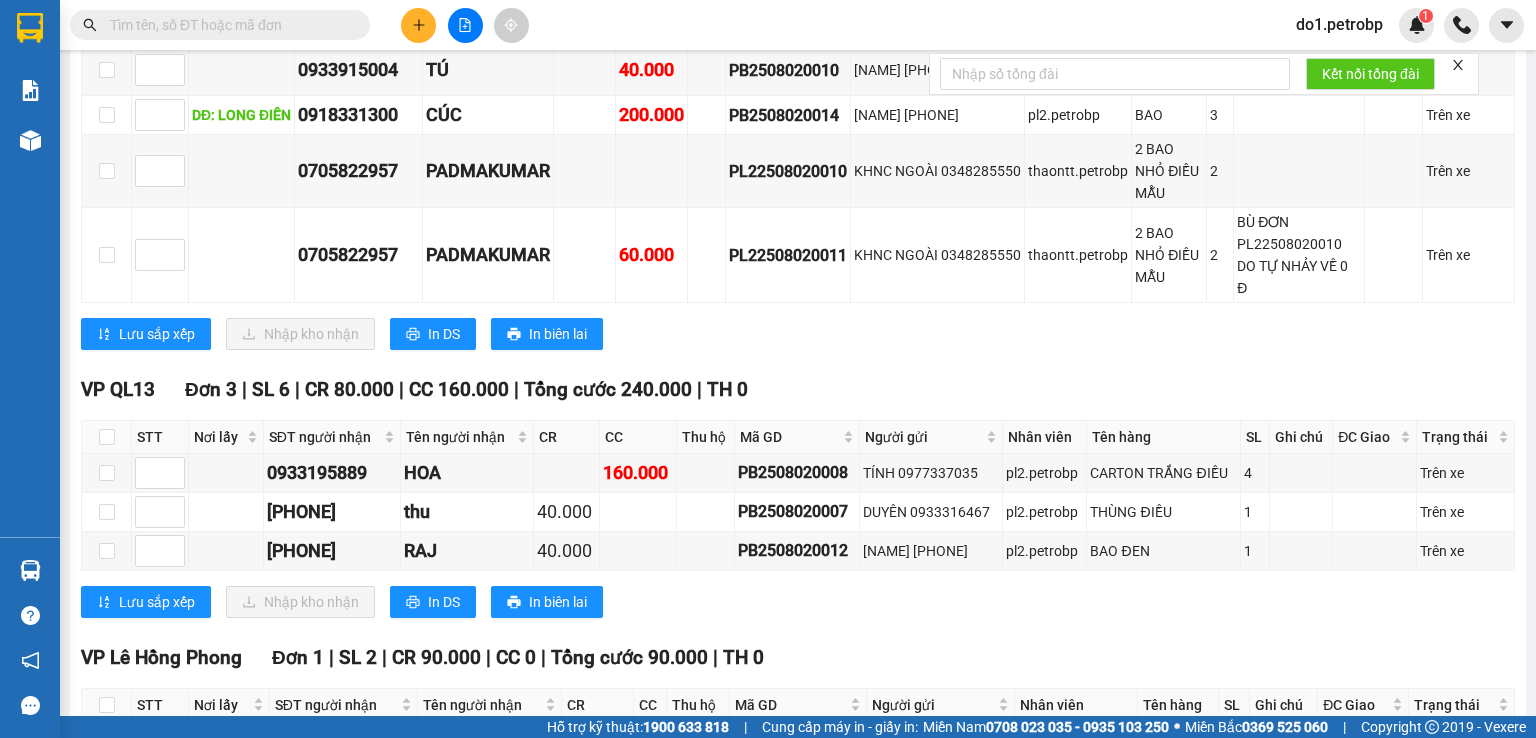 scroll, scrollTop: 1272, scrollLeft: 0, axis: vertical 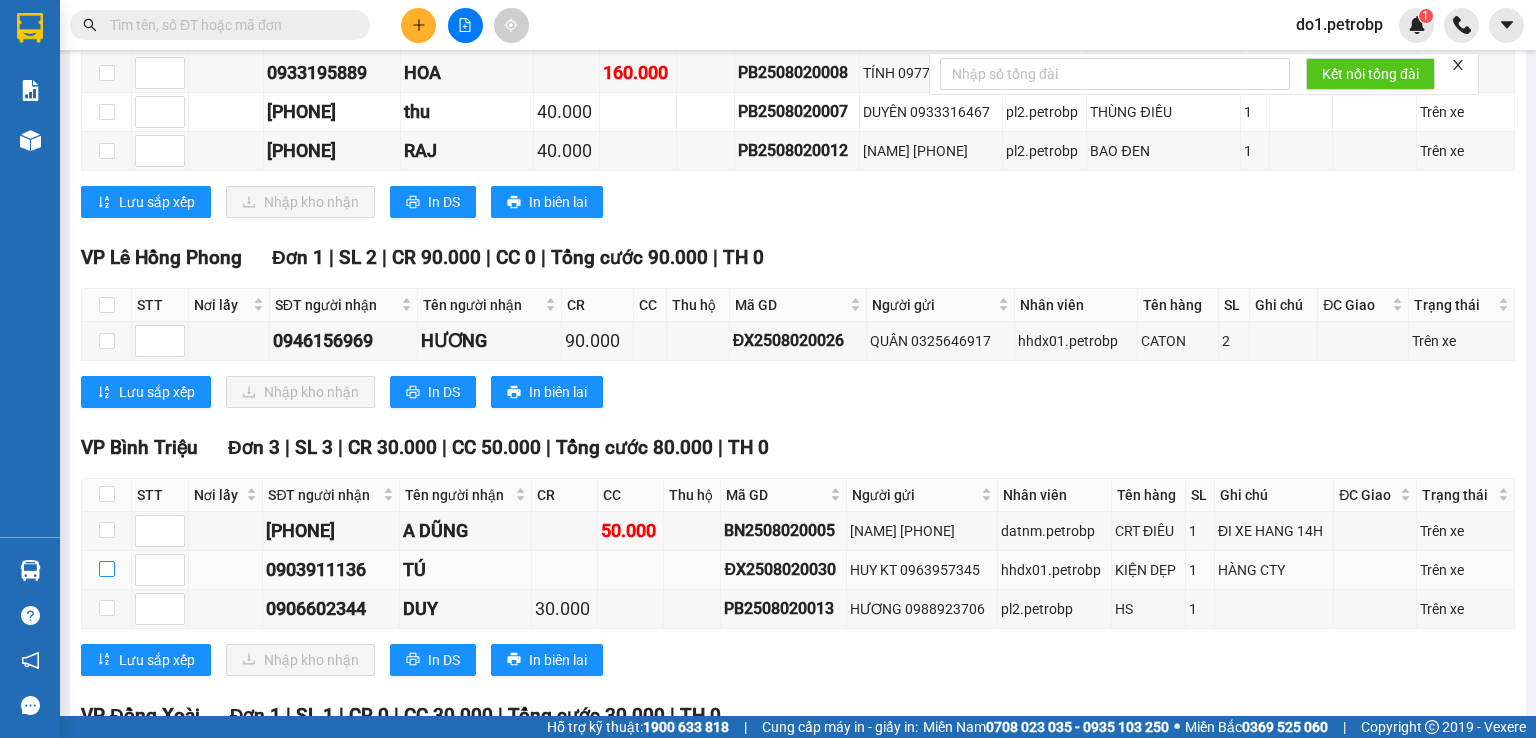 click at bounding box center [107, 569] 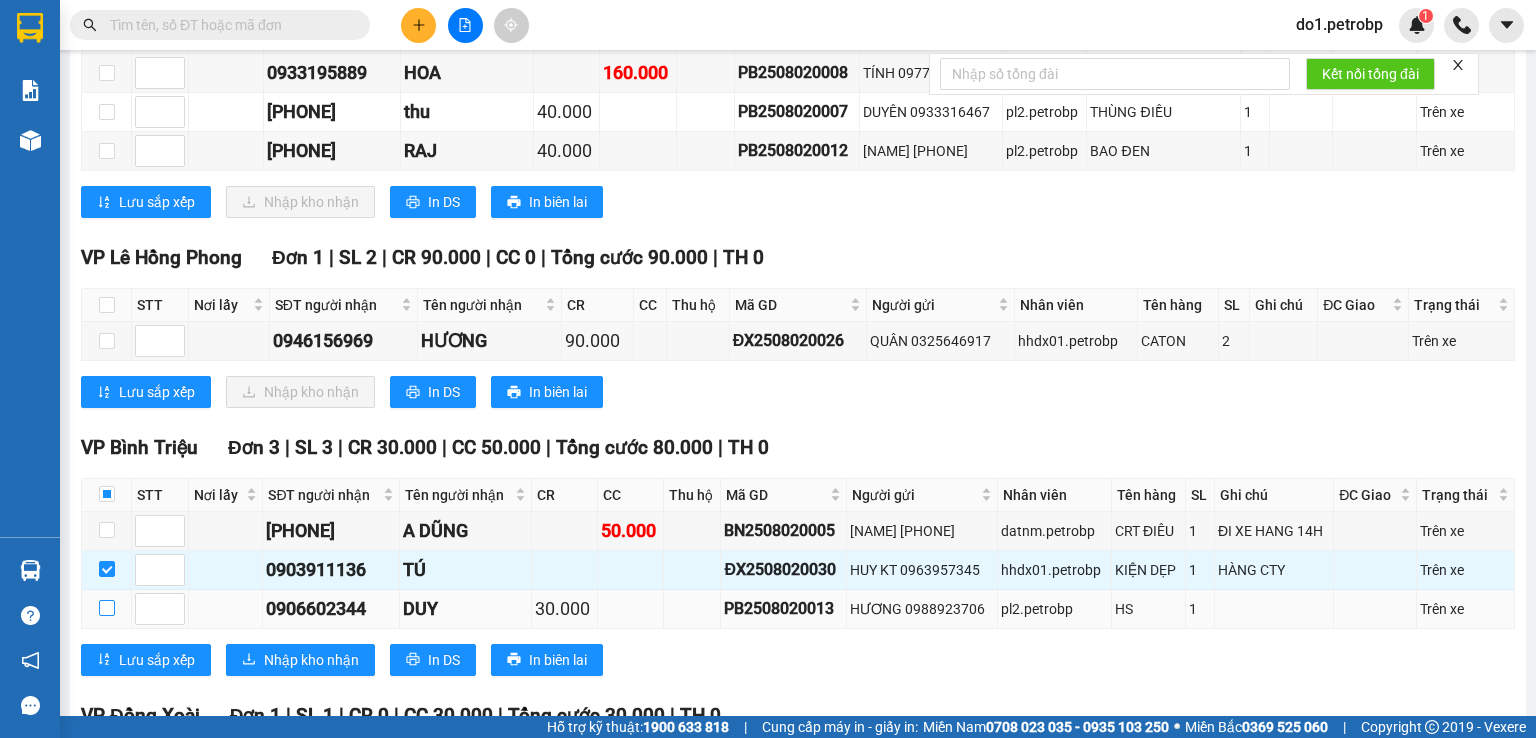 click at bounding box center [107, 608] 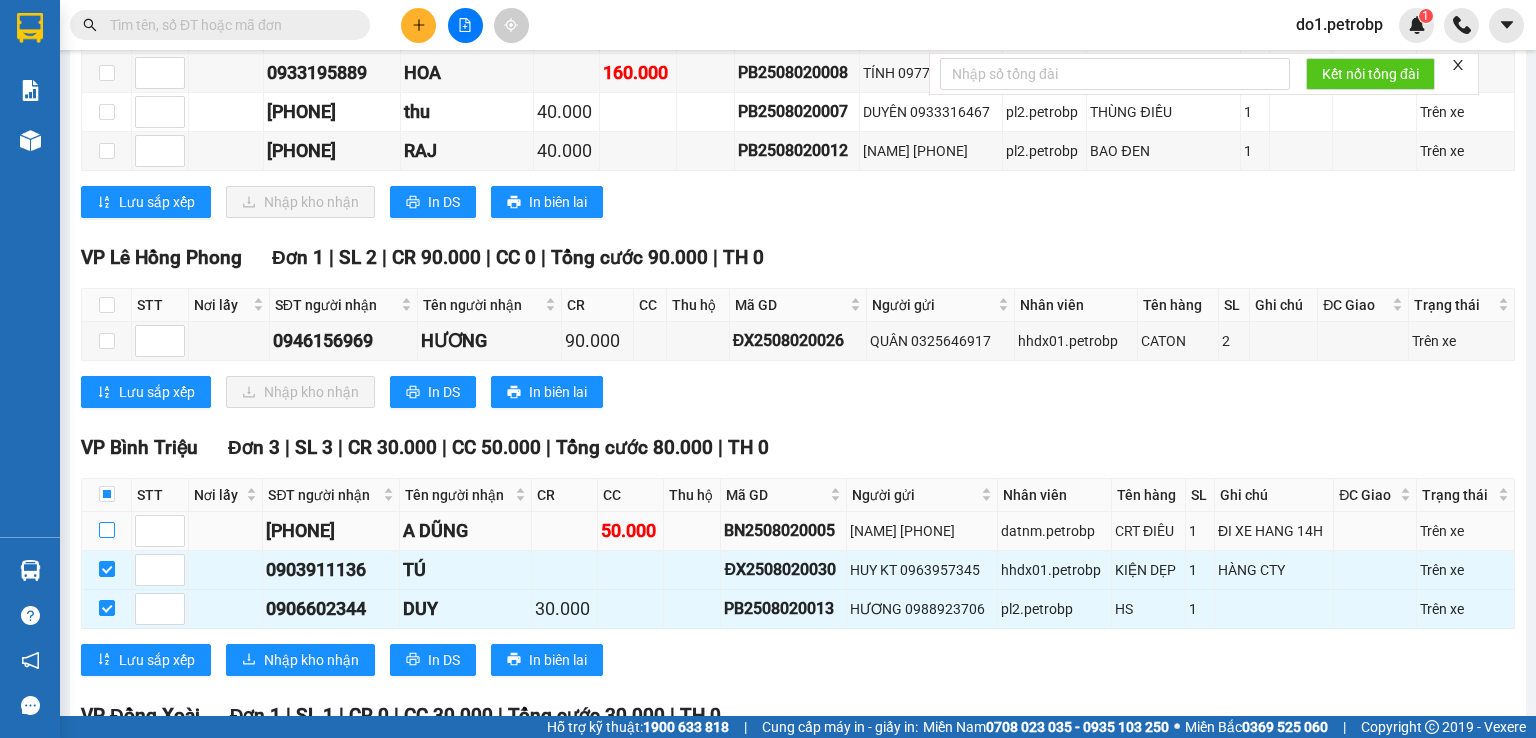 click at bounding box center [107, 530] 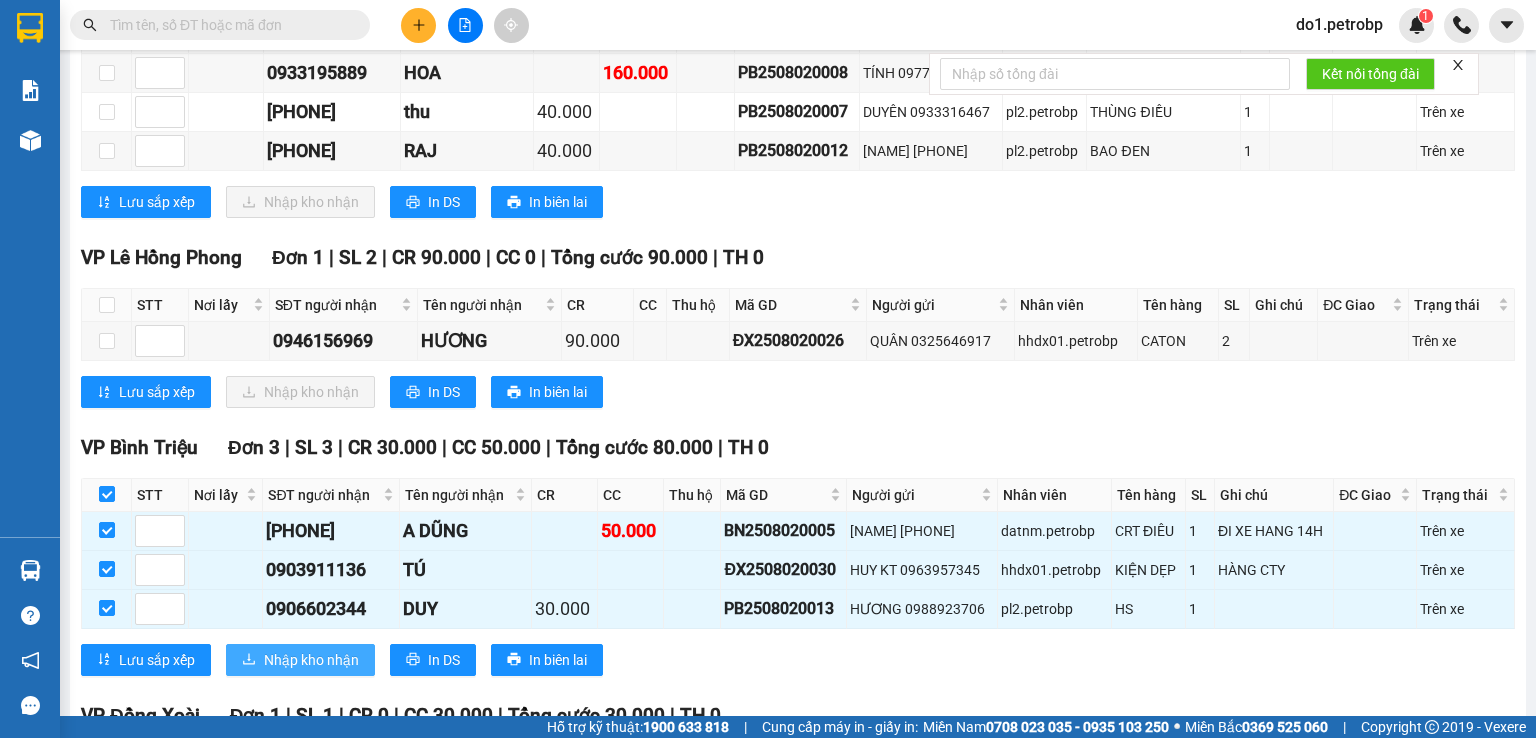 click on "Nhập kho nhận" at bounding box center (311, 660) 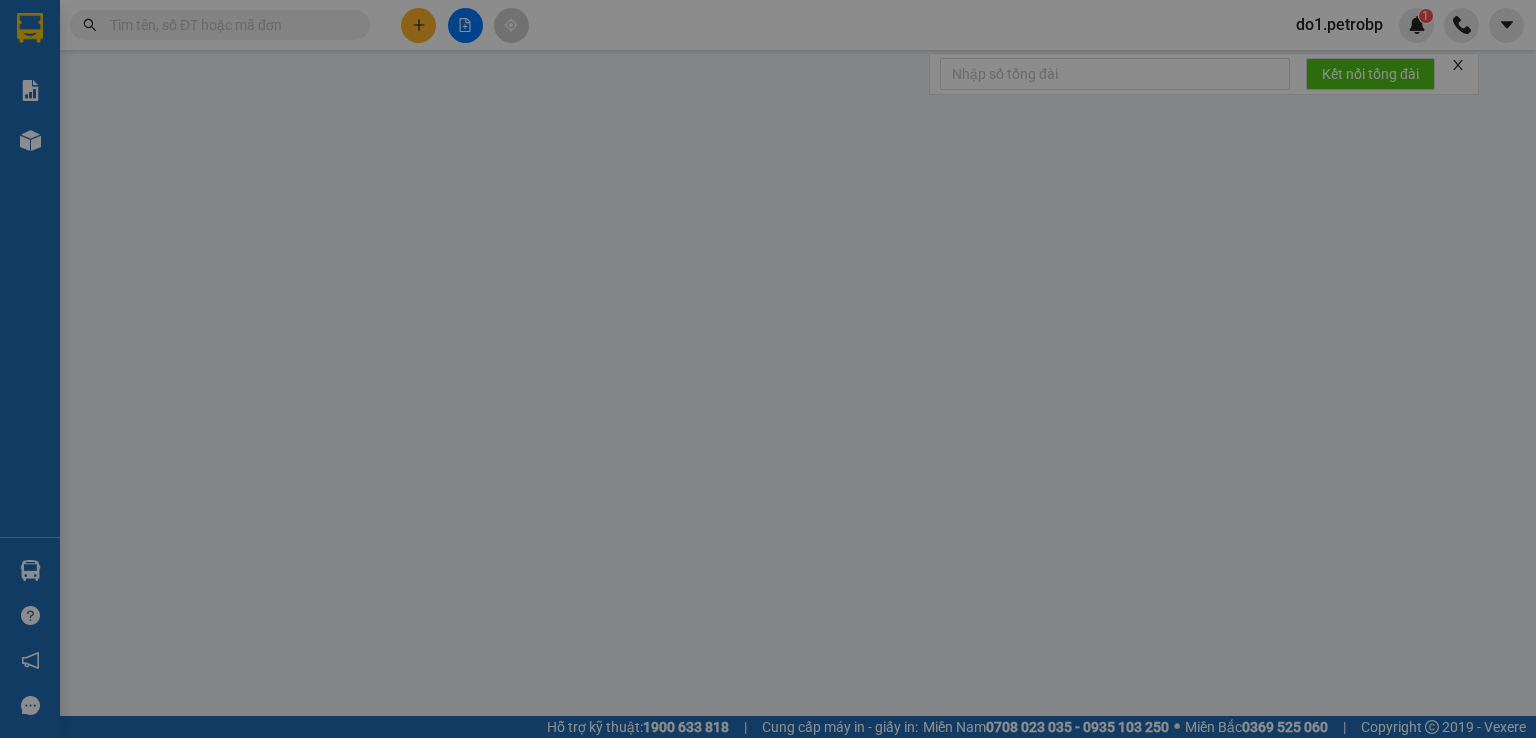 scroll, scrollTop: 0, scrollLeft: 0, axis: both 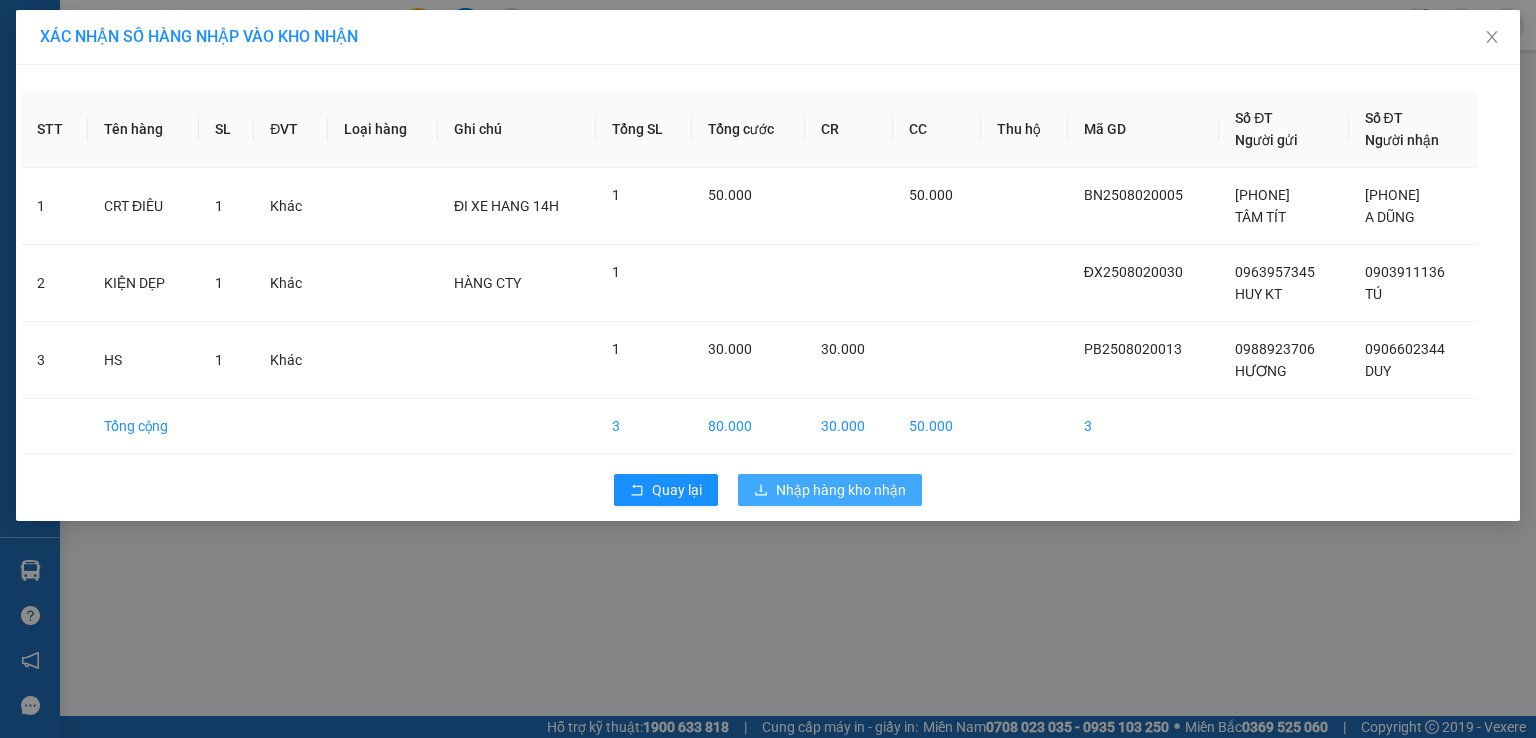 click on "Nhập hàng kho nhận" at bounding box center (841, 490) 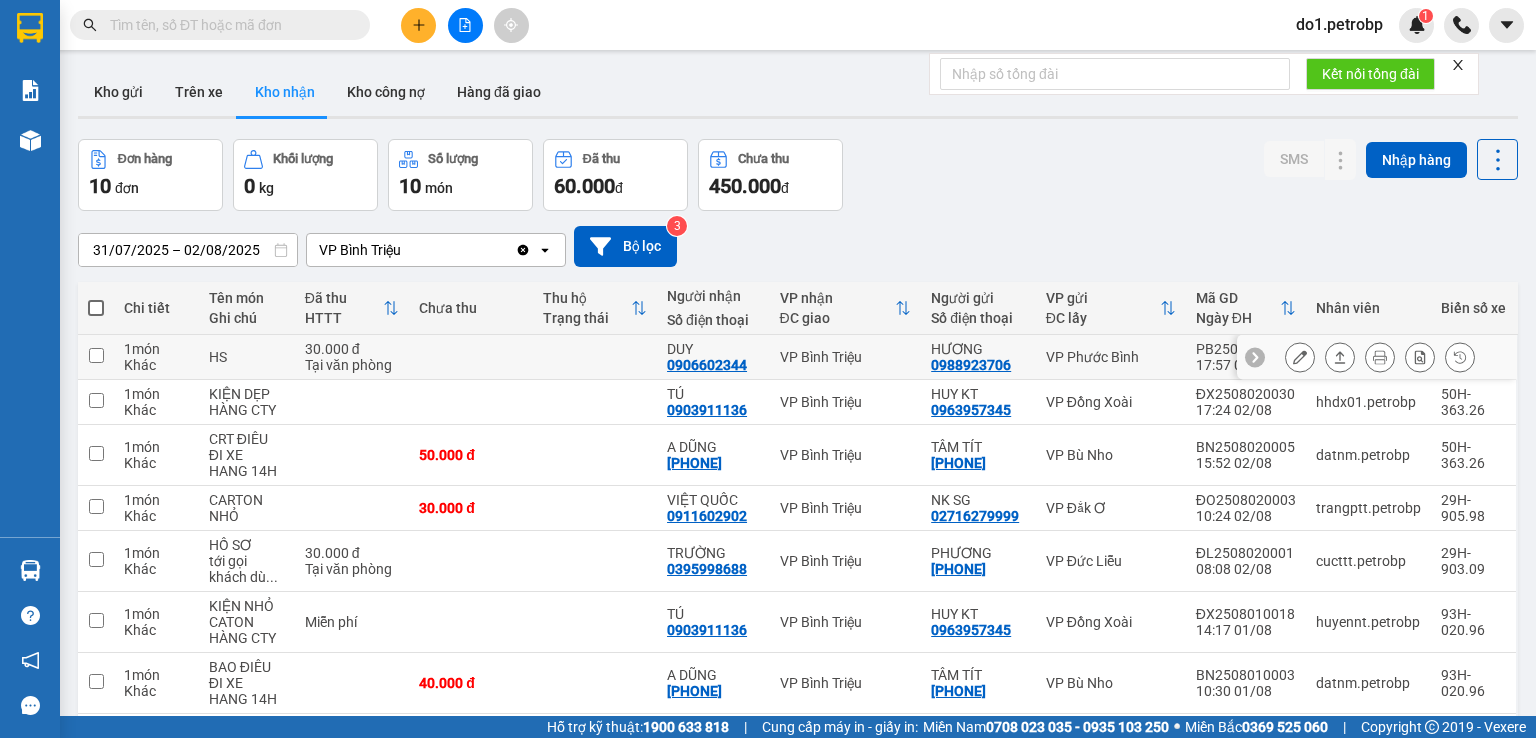 click at bounding box center [1300, 357] 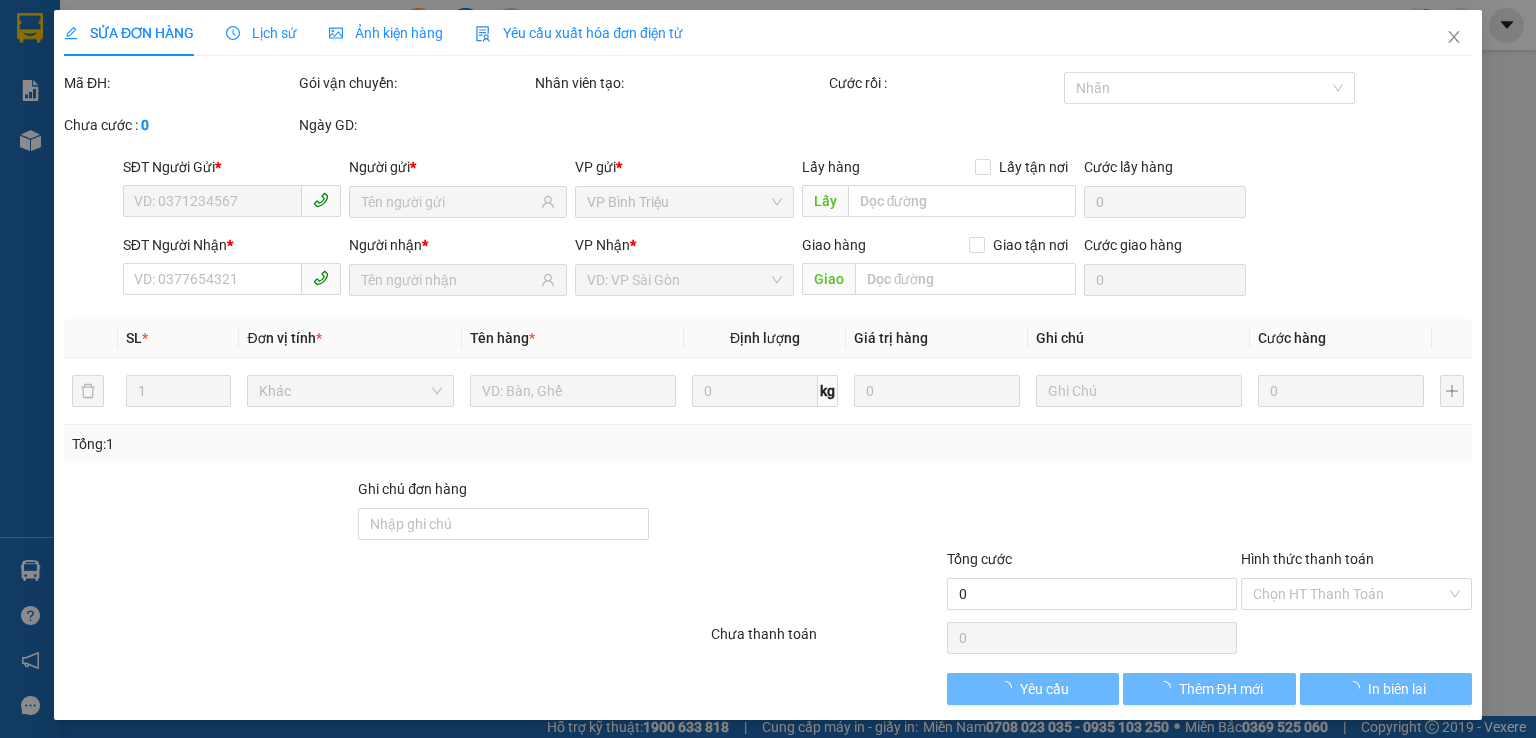 type on "0988923706" 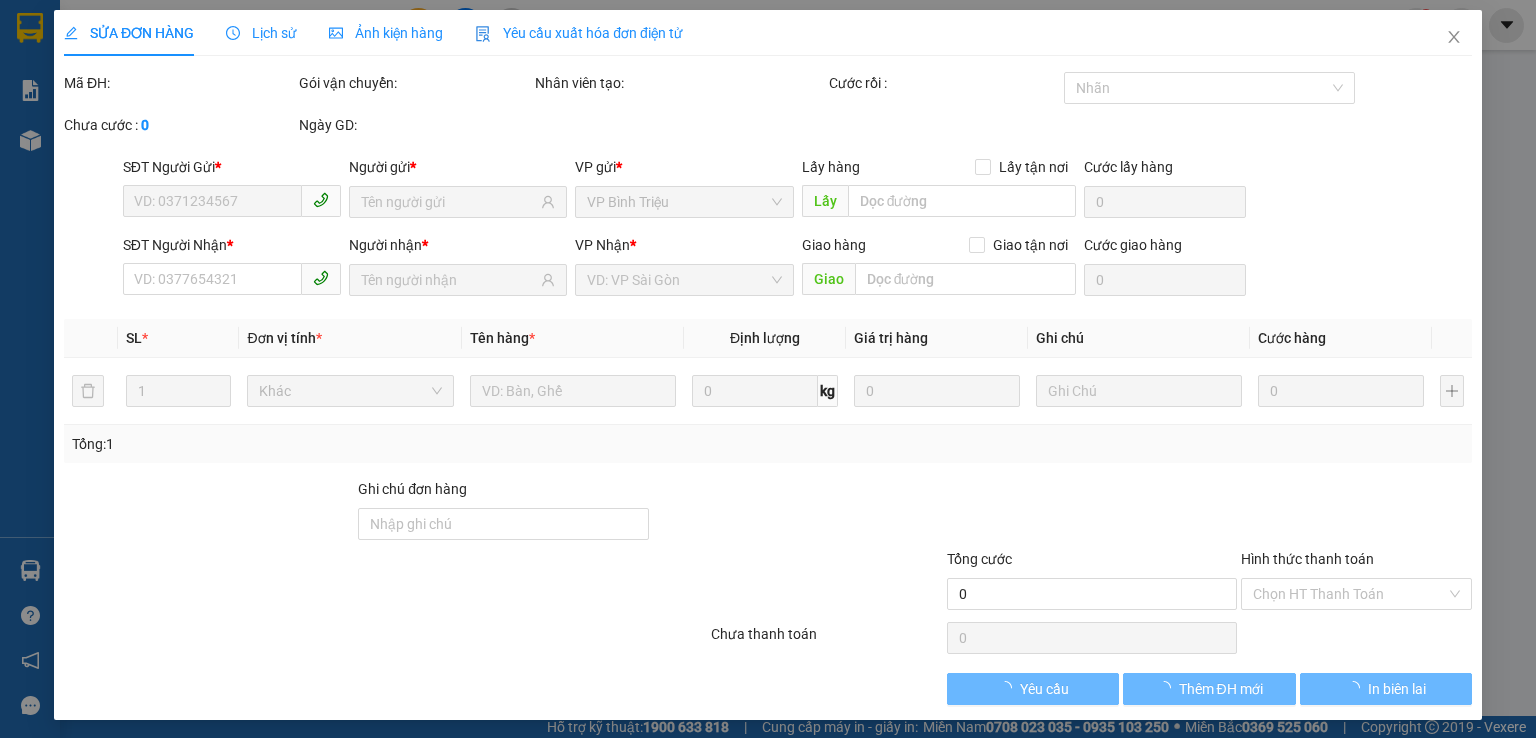 type on "HƯƠNG" 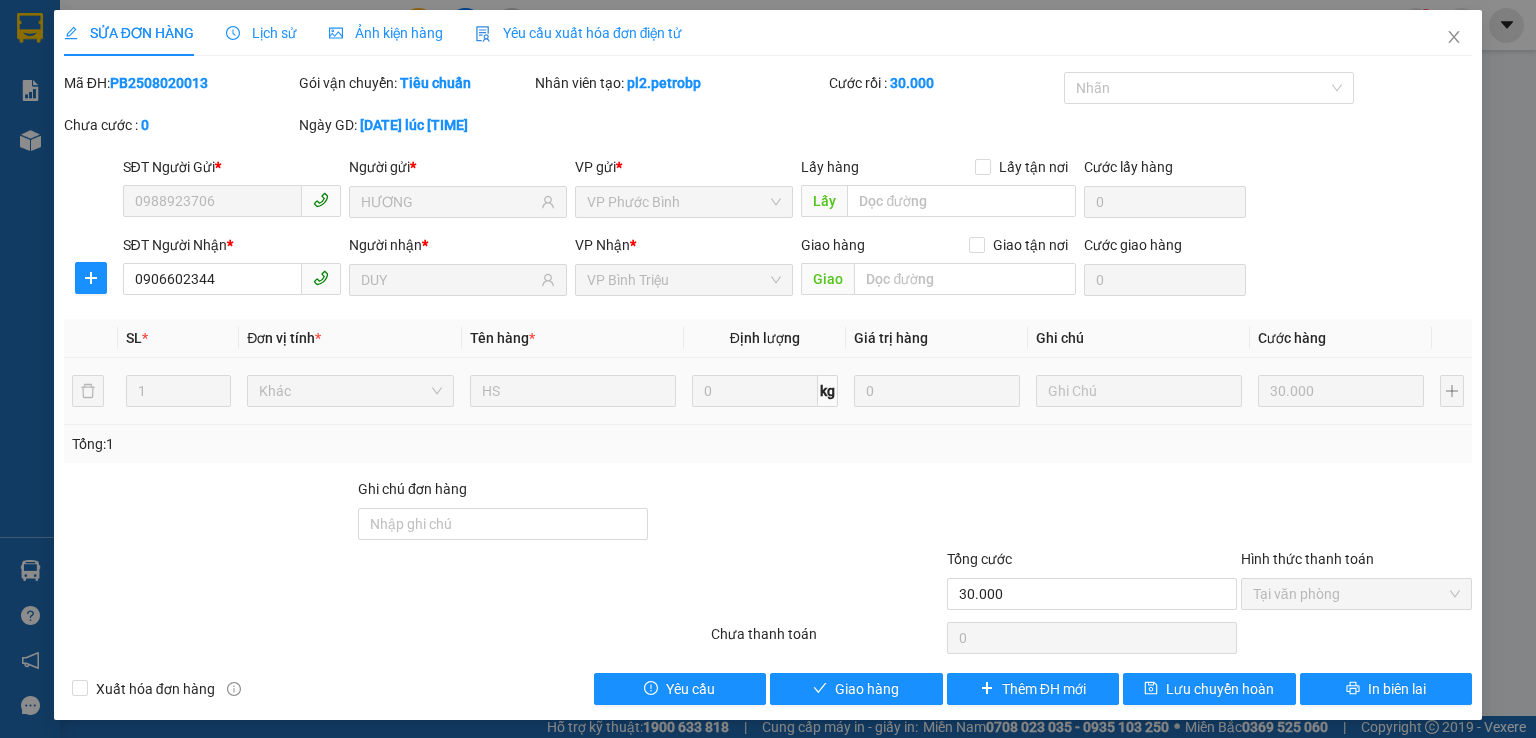 click on "Lịch sử" at bounding box center (261, 33) 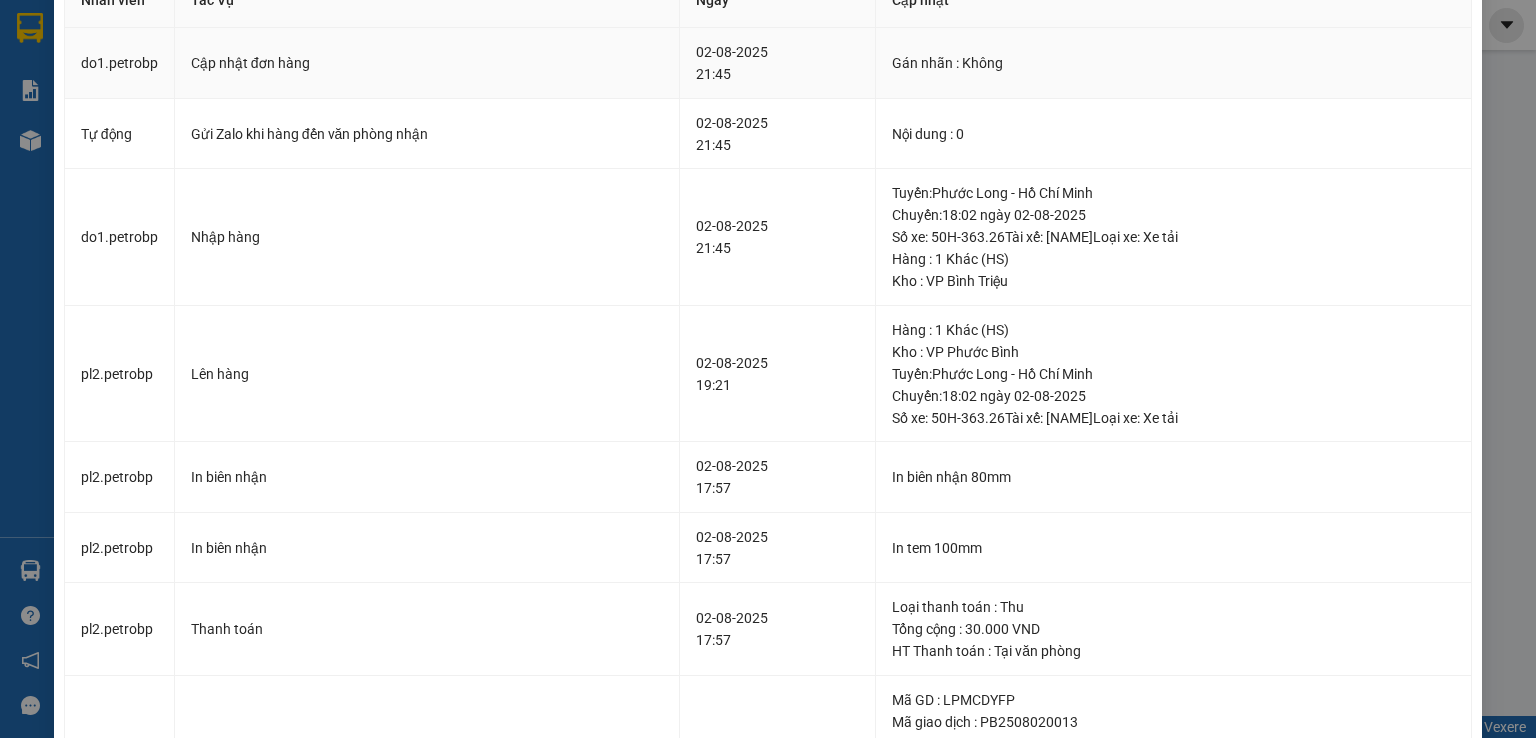 scroll, scrollTop: 0, scrollLeft: 0, axis: both 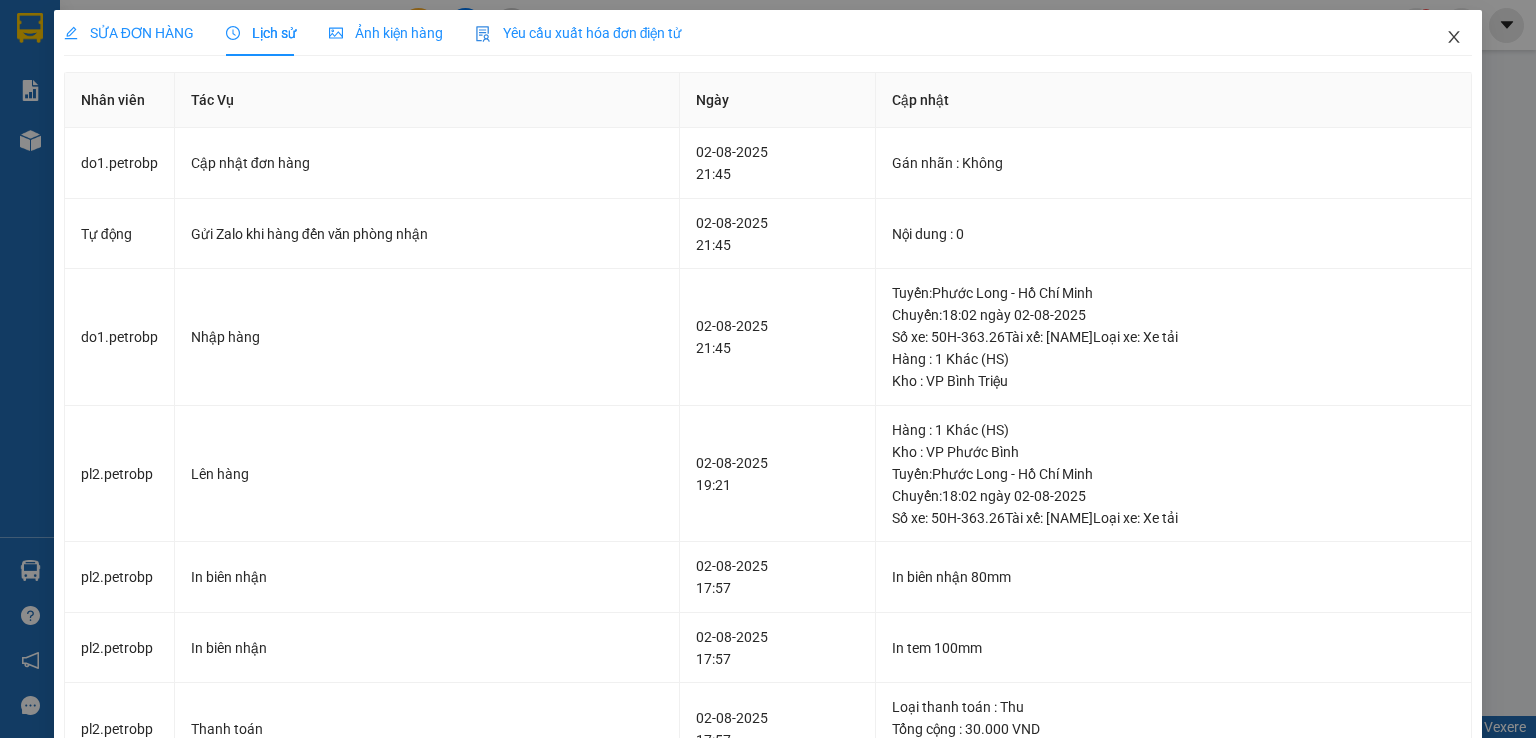 click at bounding box center (1454, 38) 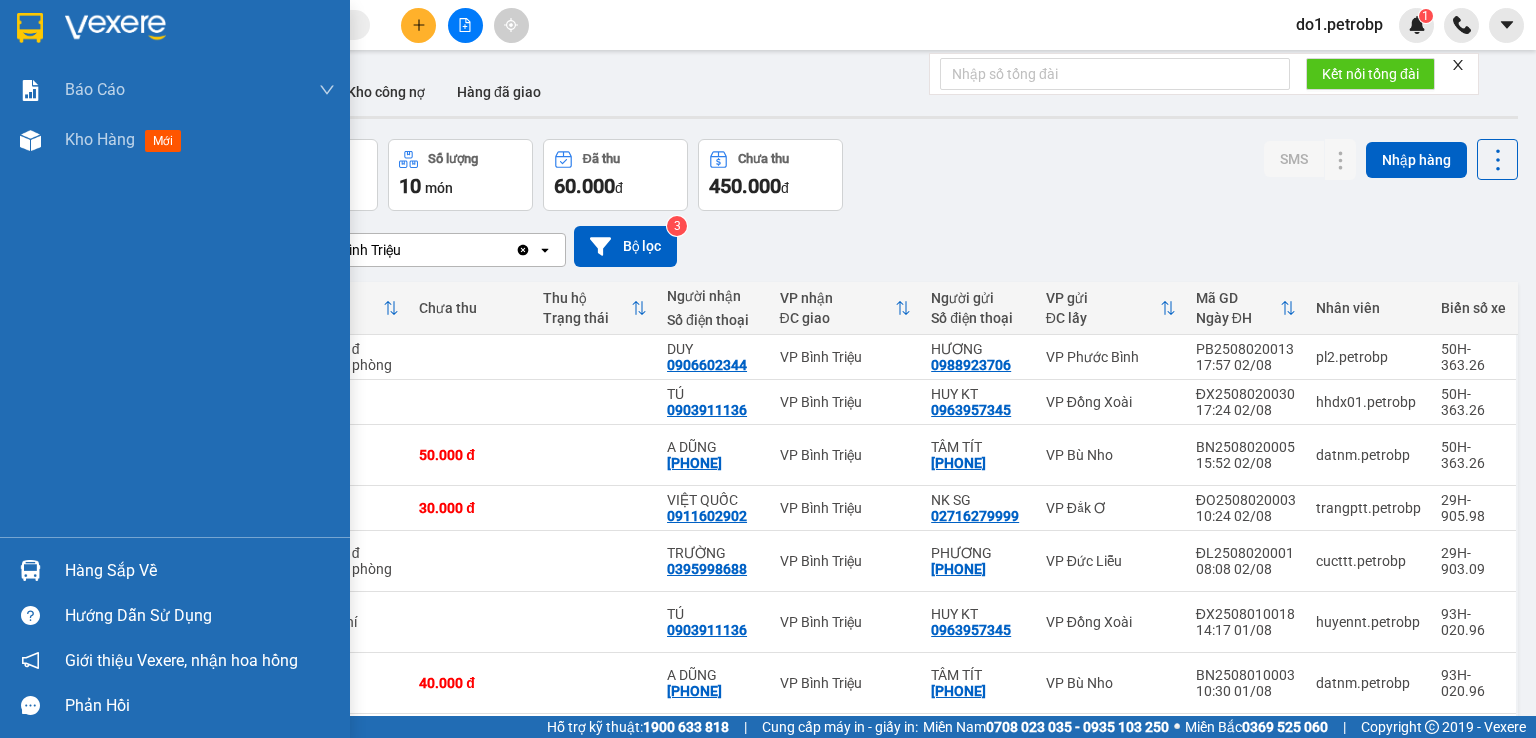 click at bounding box center (30, 570) 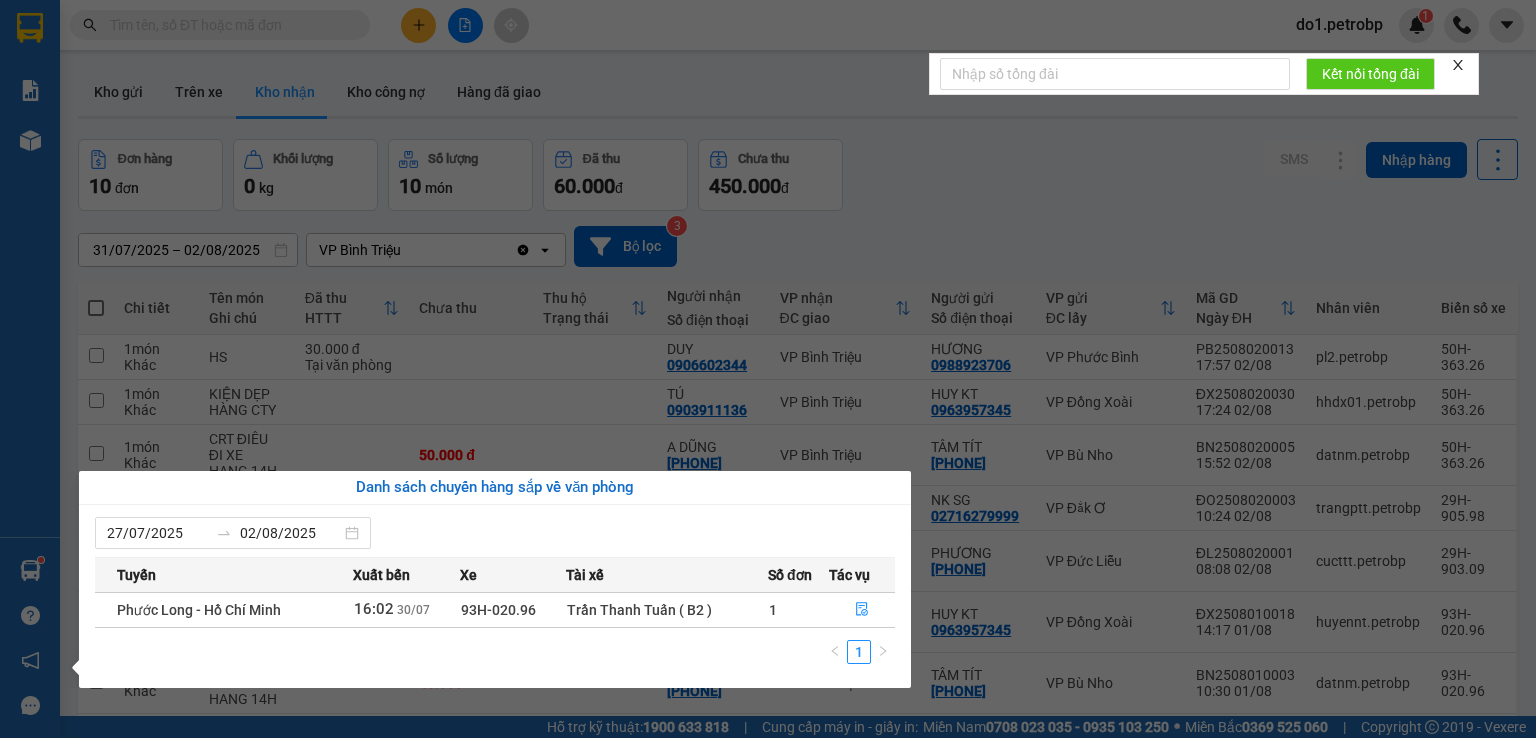 drag, startPoint x: 998, startPoint y: 225, endPoint x: 984, endPoint y: 225, distance: 14 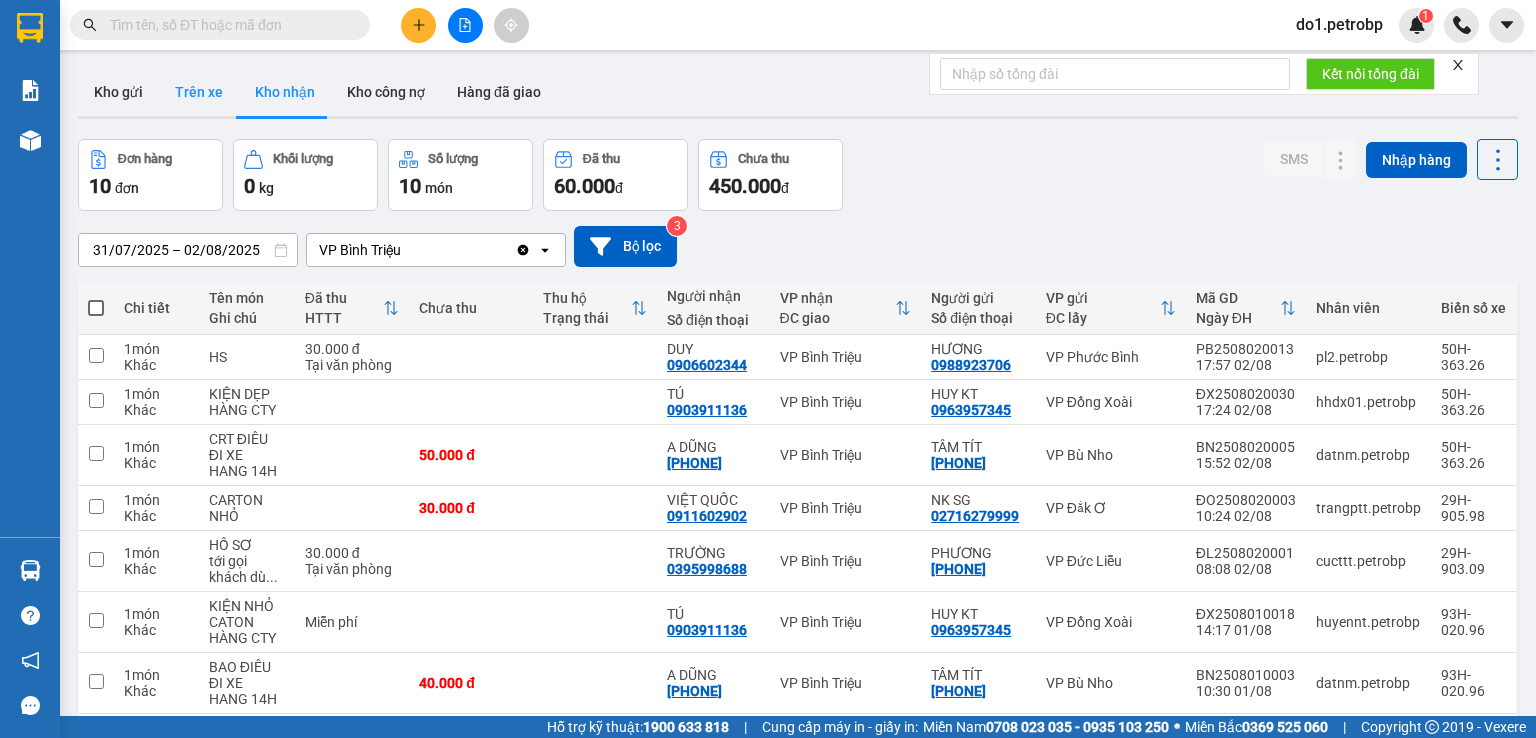 click on "Trên xe" at bounding box center (199, 92) 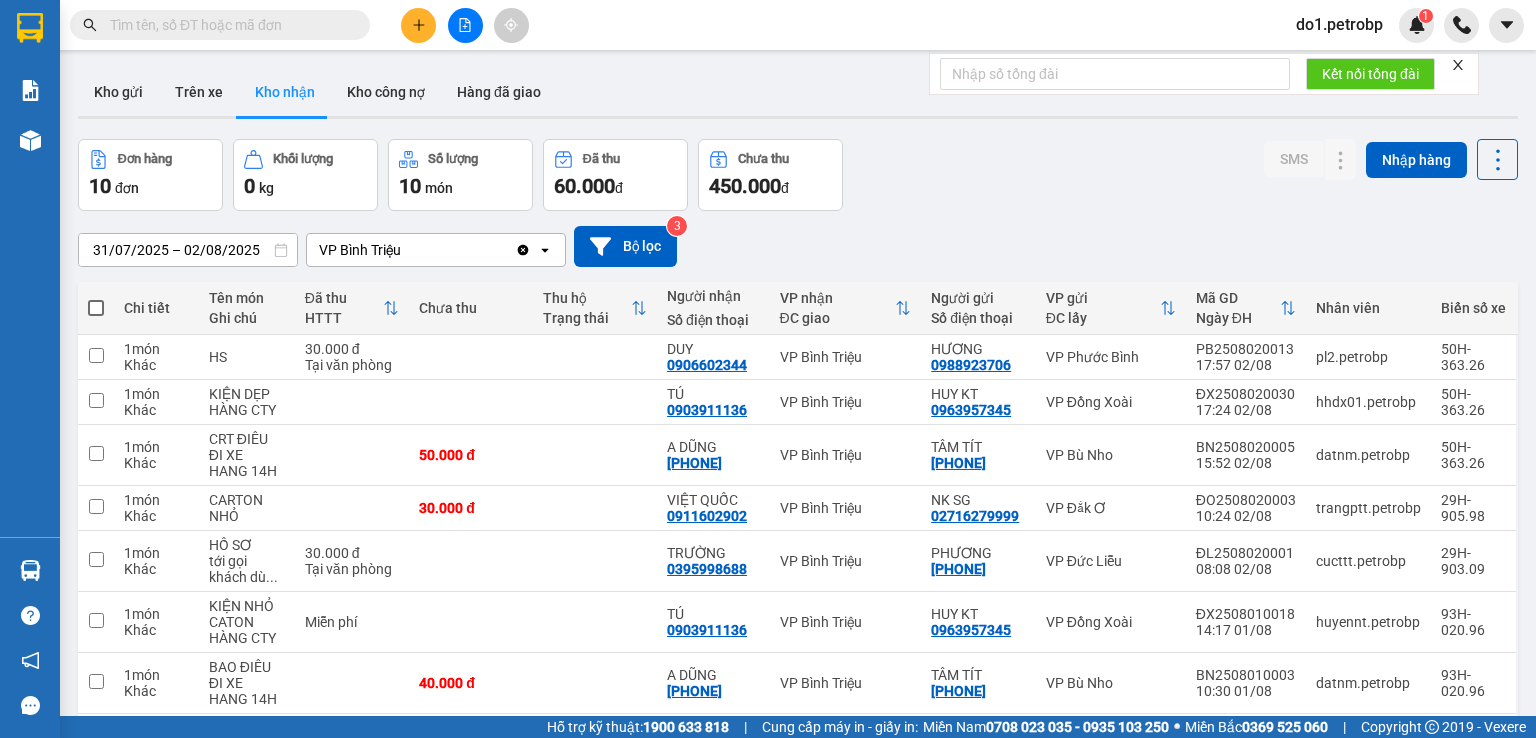 type on "02/08/2025 – 02/08/2025" 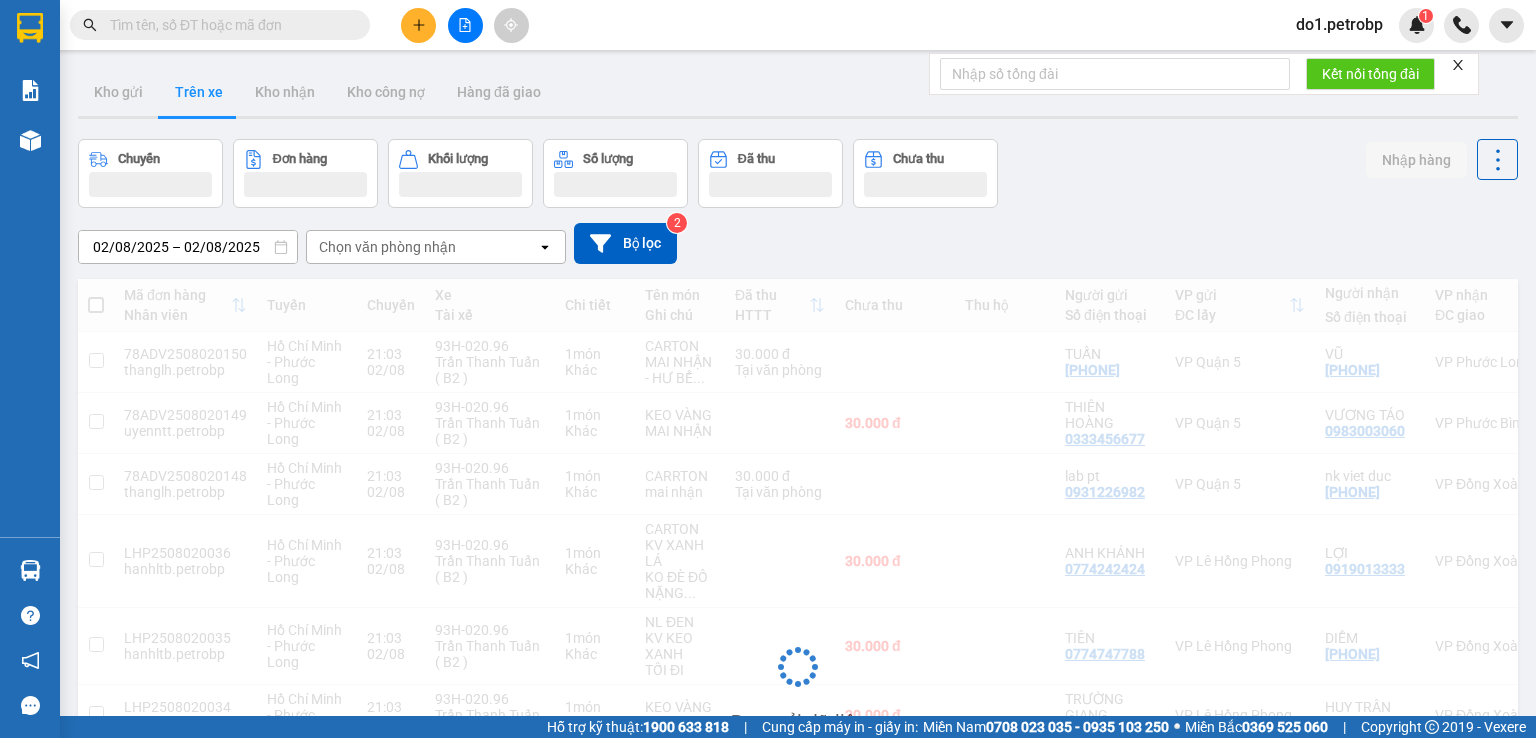 click on "Chọn văn phòng nhận open" at bounding box center [436, 247] 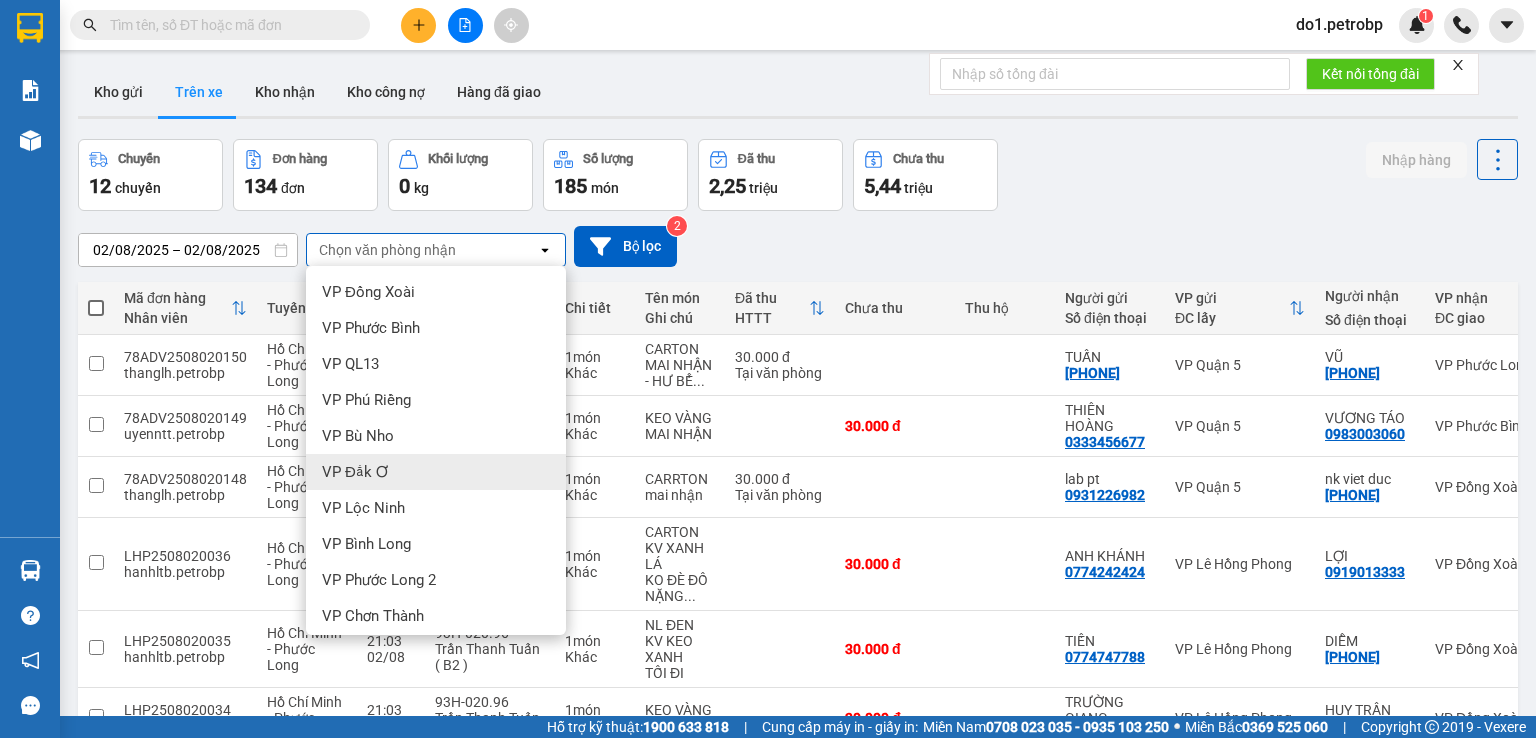 click on "VP Đắk Ơ" at bounding box center (355, 472) 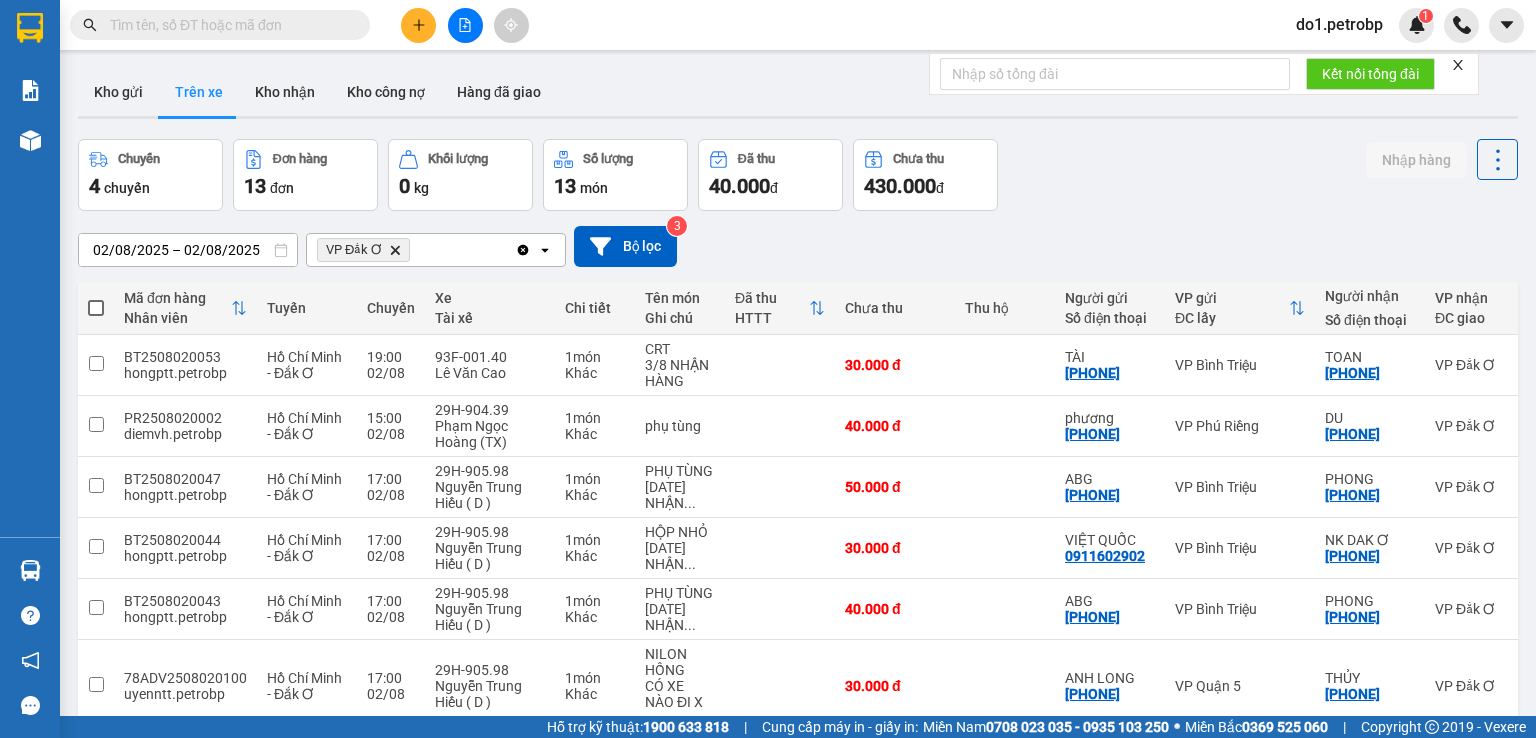 click 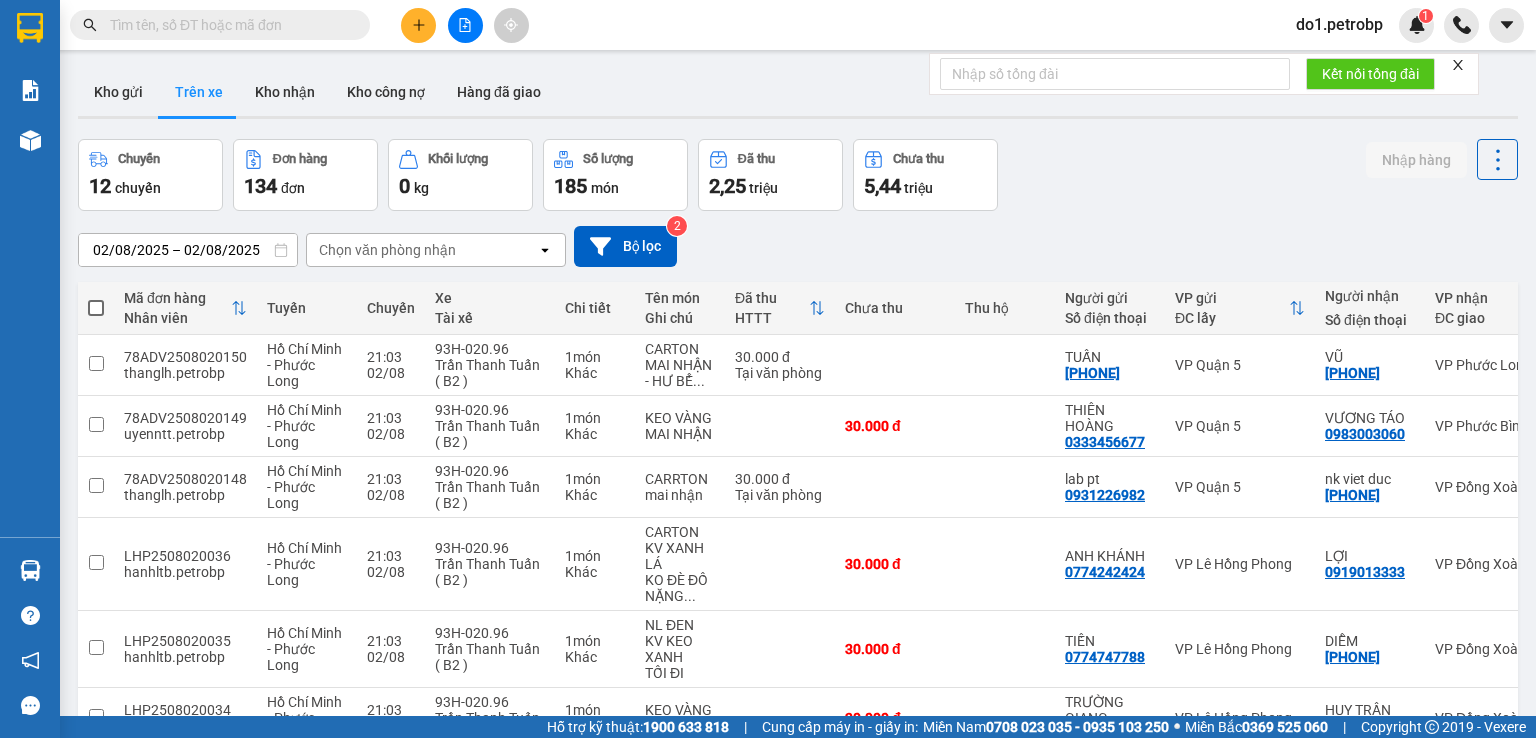 click on "Chọn văn phòng nhận" at bounding box center [422, 250] 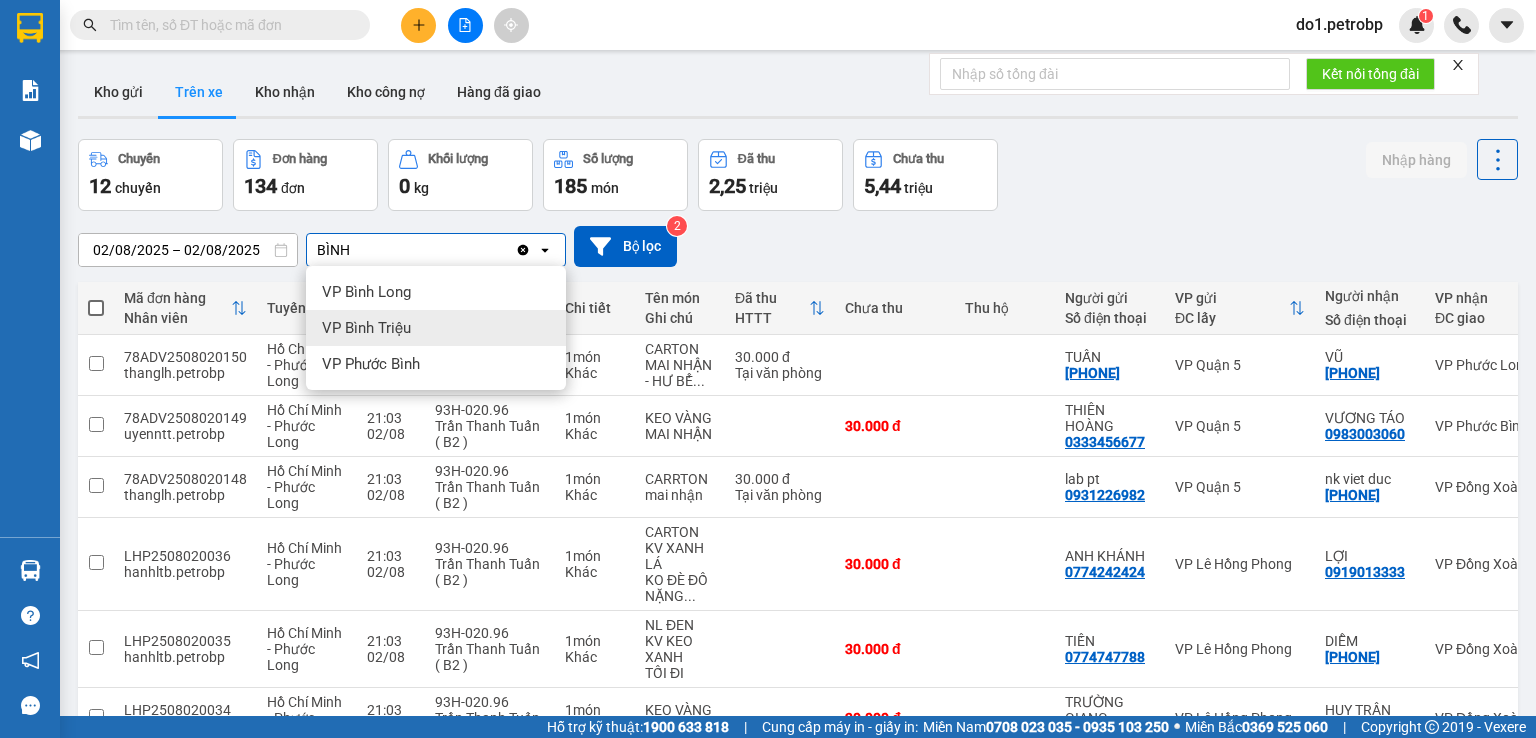 type on "BÌNH" 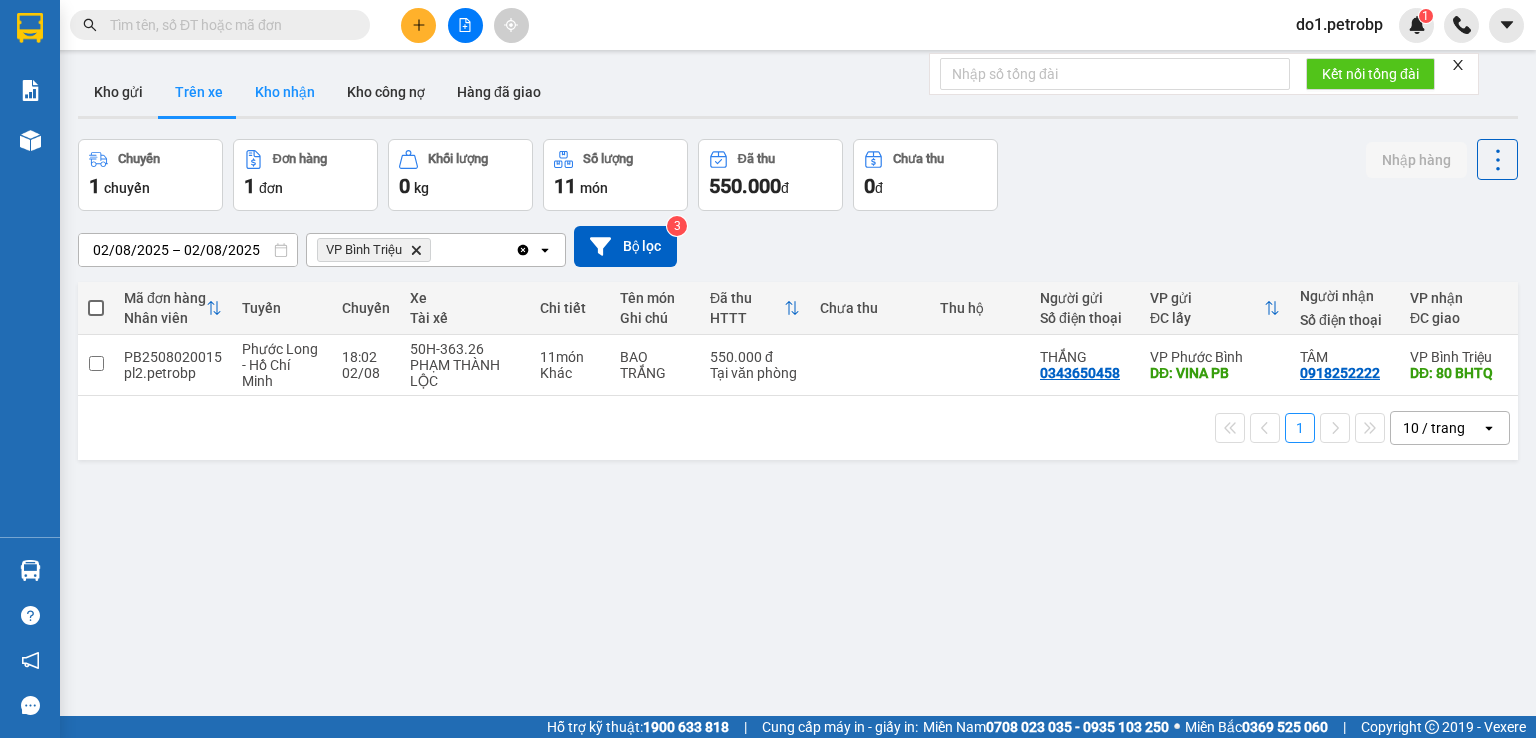 click on "Kho nhận" at bounding box center [285, 92] 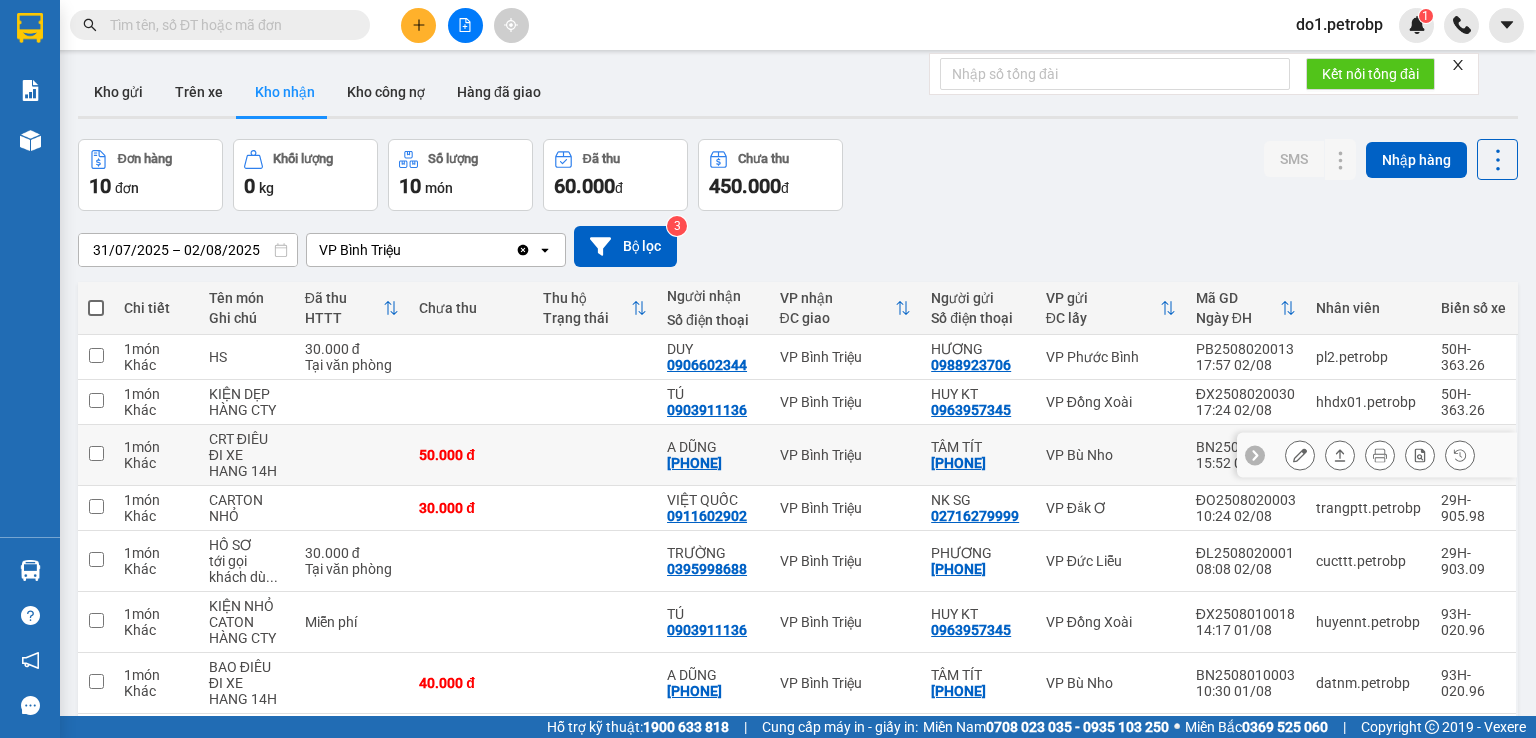 scroll, scrollTop: 100, scrollLeft: 0, axis: vertical 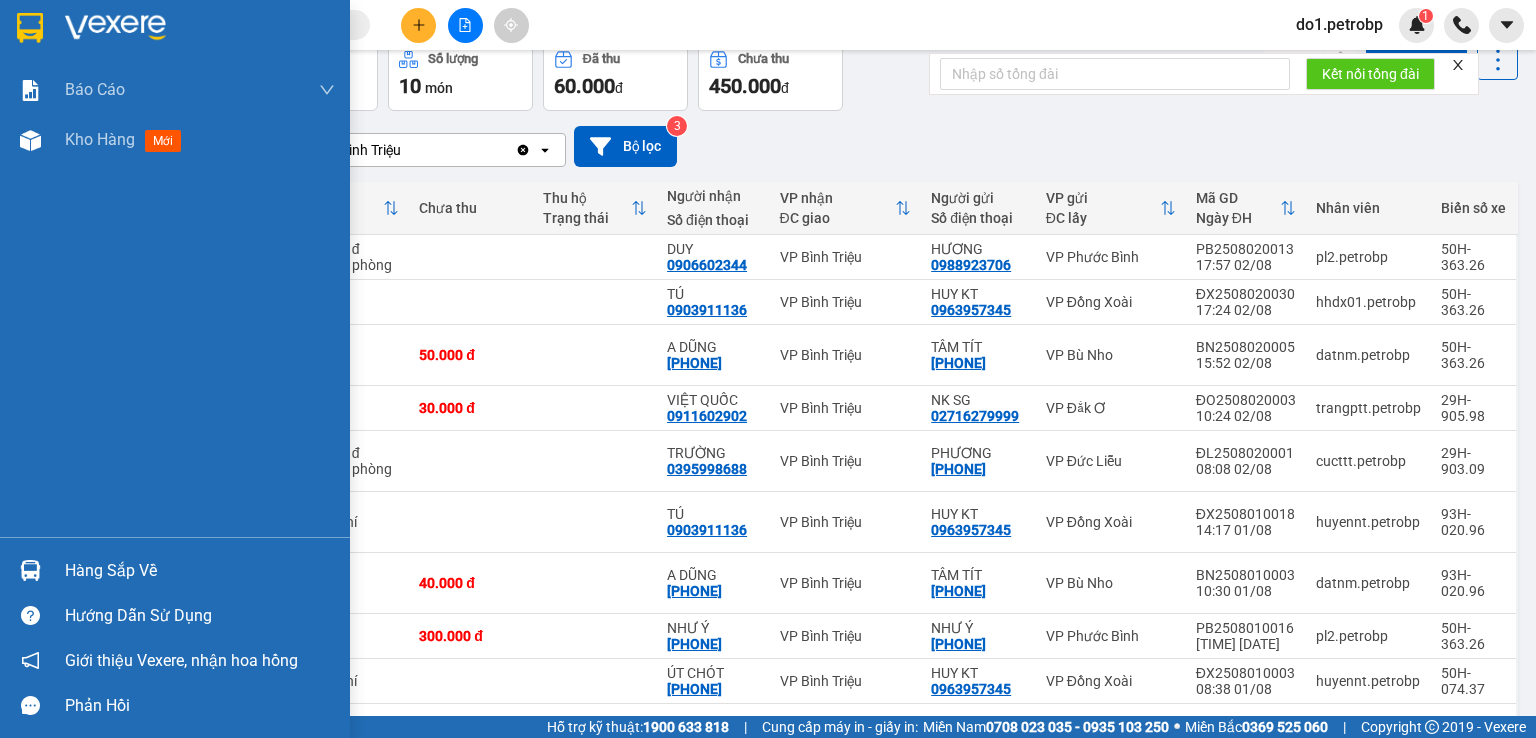 click on "Hàng sắp về" at bounding box center (175, 570) 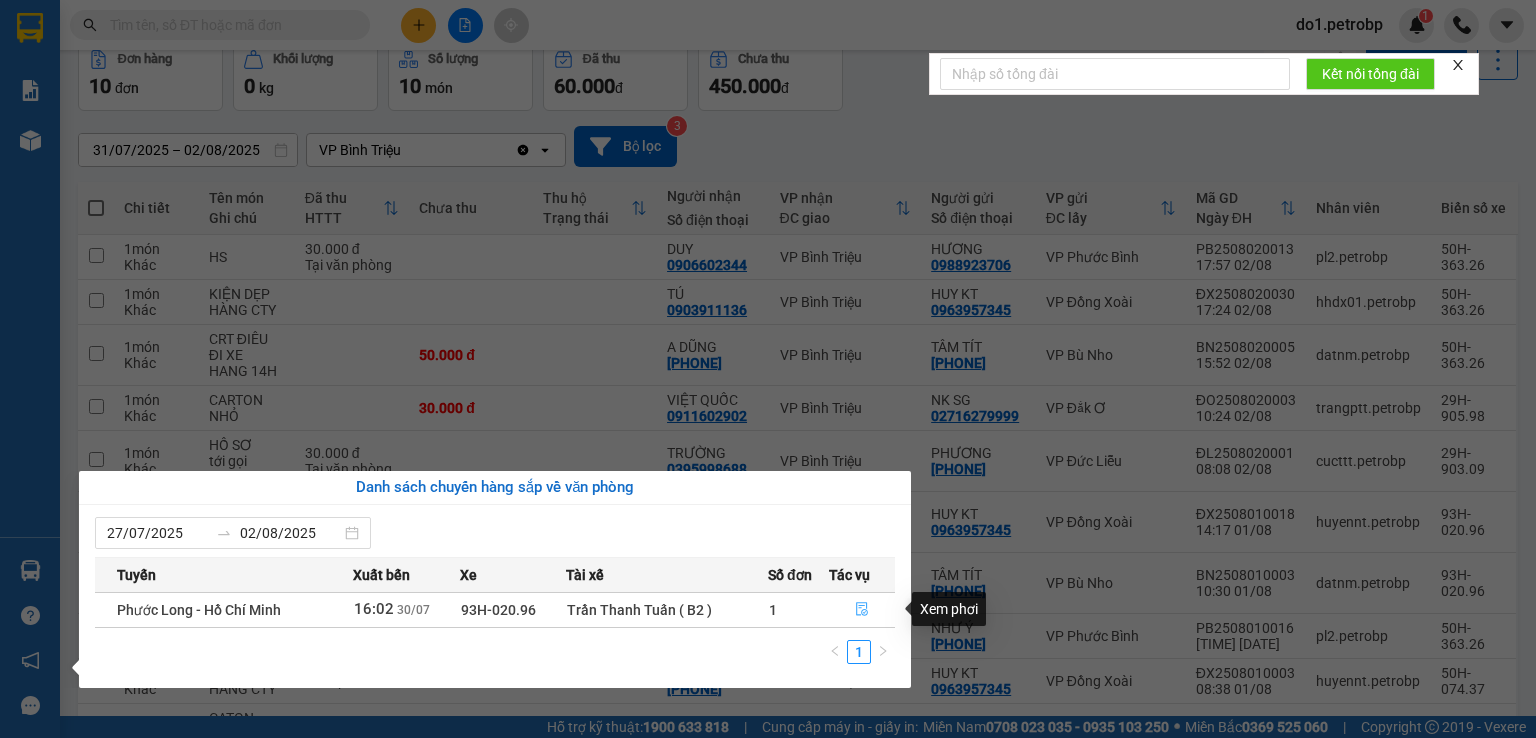click at bounding box center (862, 610) 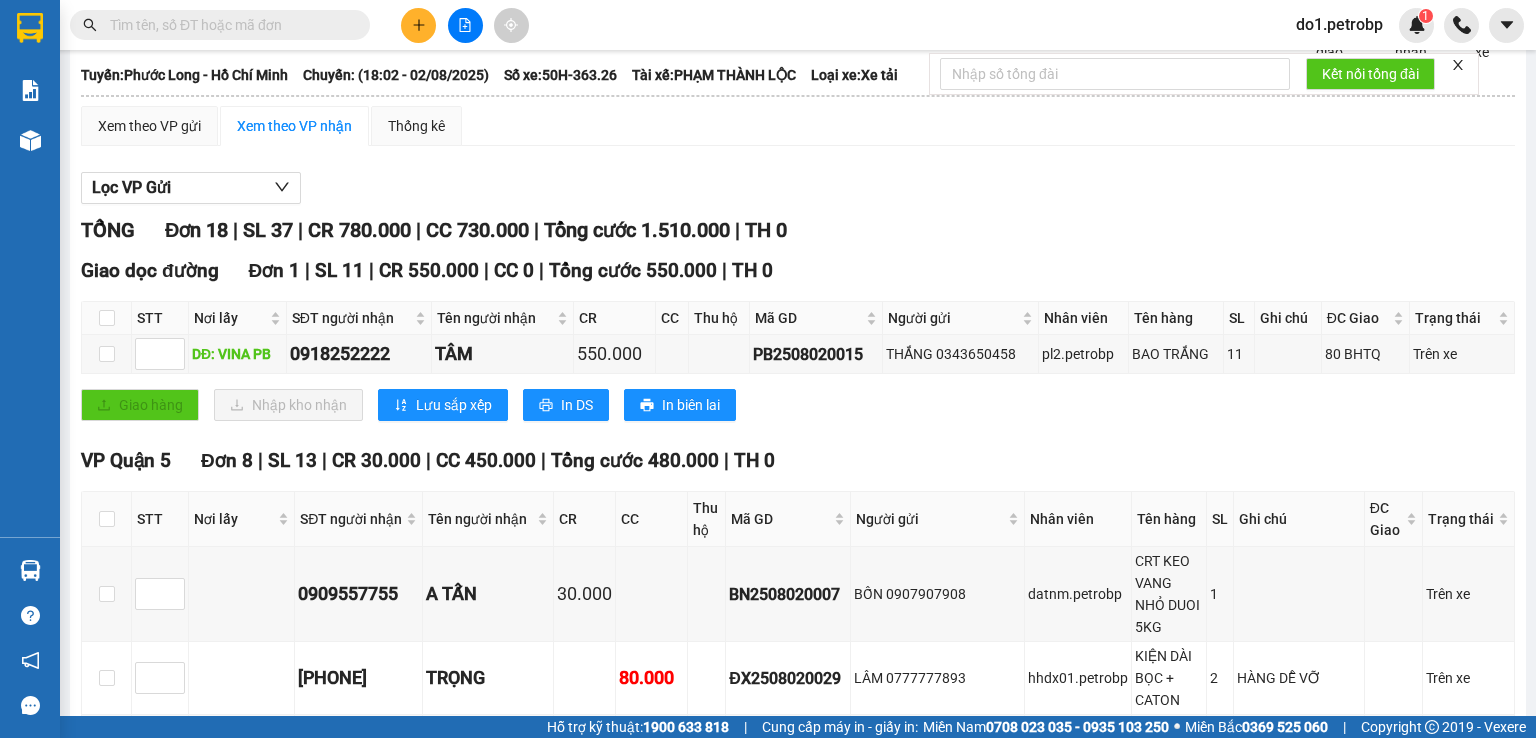 scroll, scrollTop: 0, scrollLeft: 0, axis: both 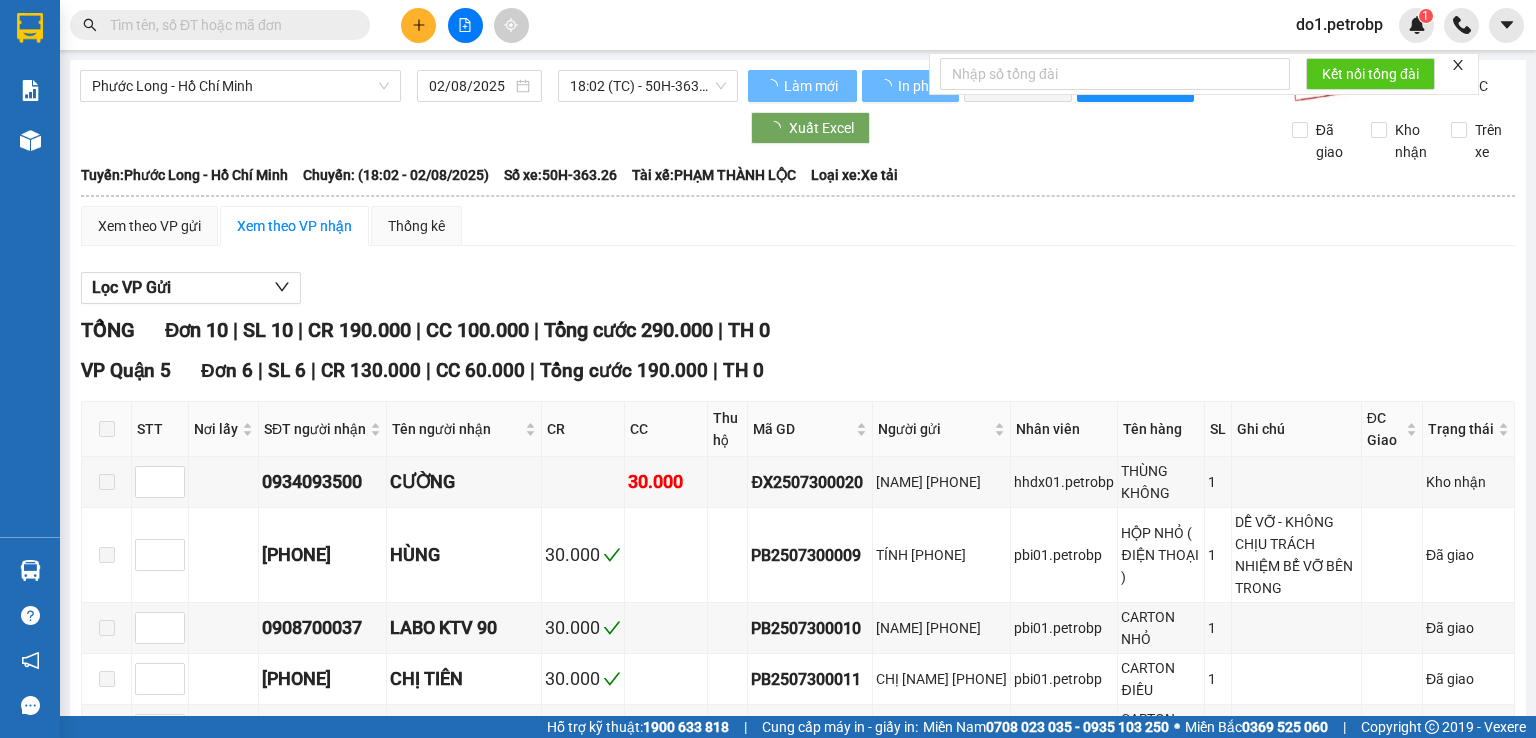 type on "30/07/2025" 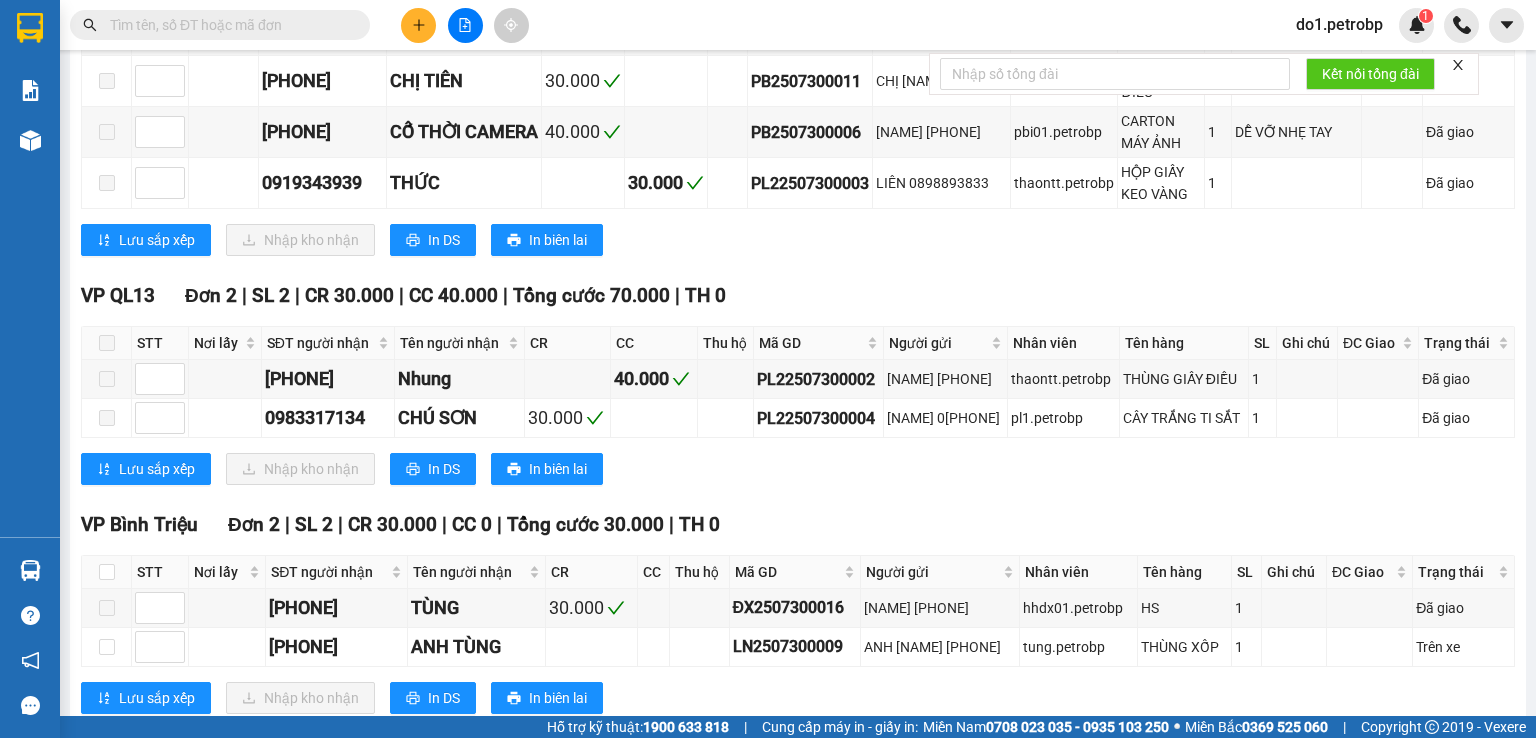 scroll, scrollTop: 663, scrollLeft: 0, axis: vertical 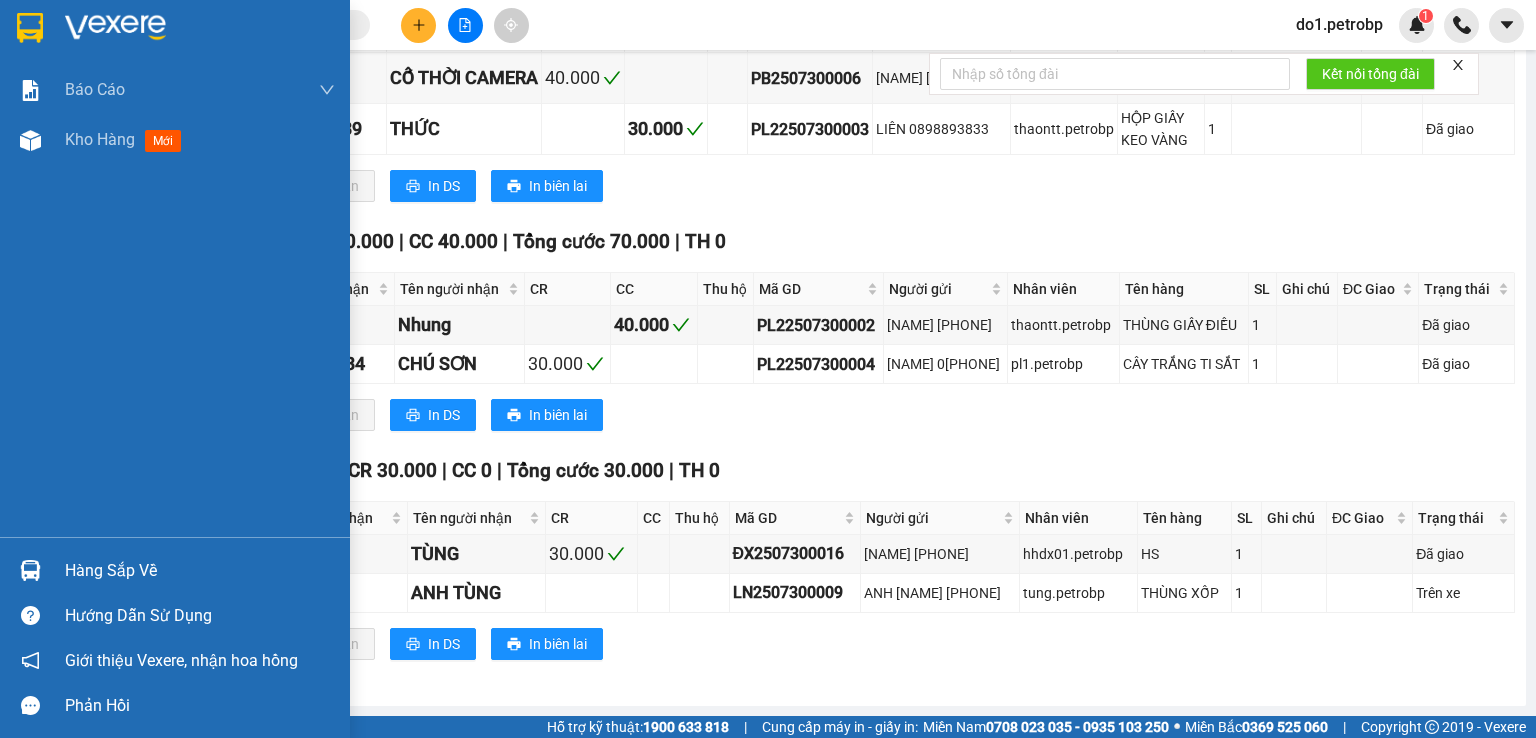 click on "Hàng sắp về" at bounding box center (175, 570) 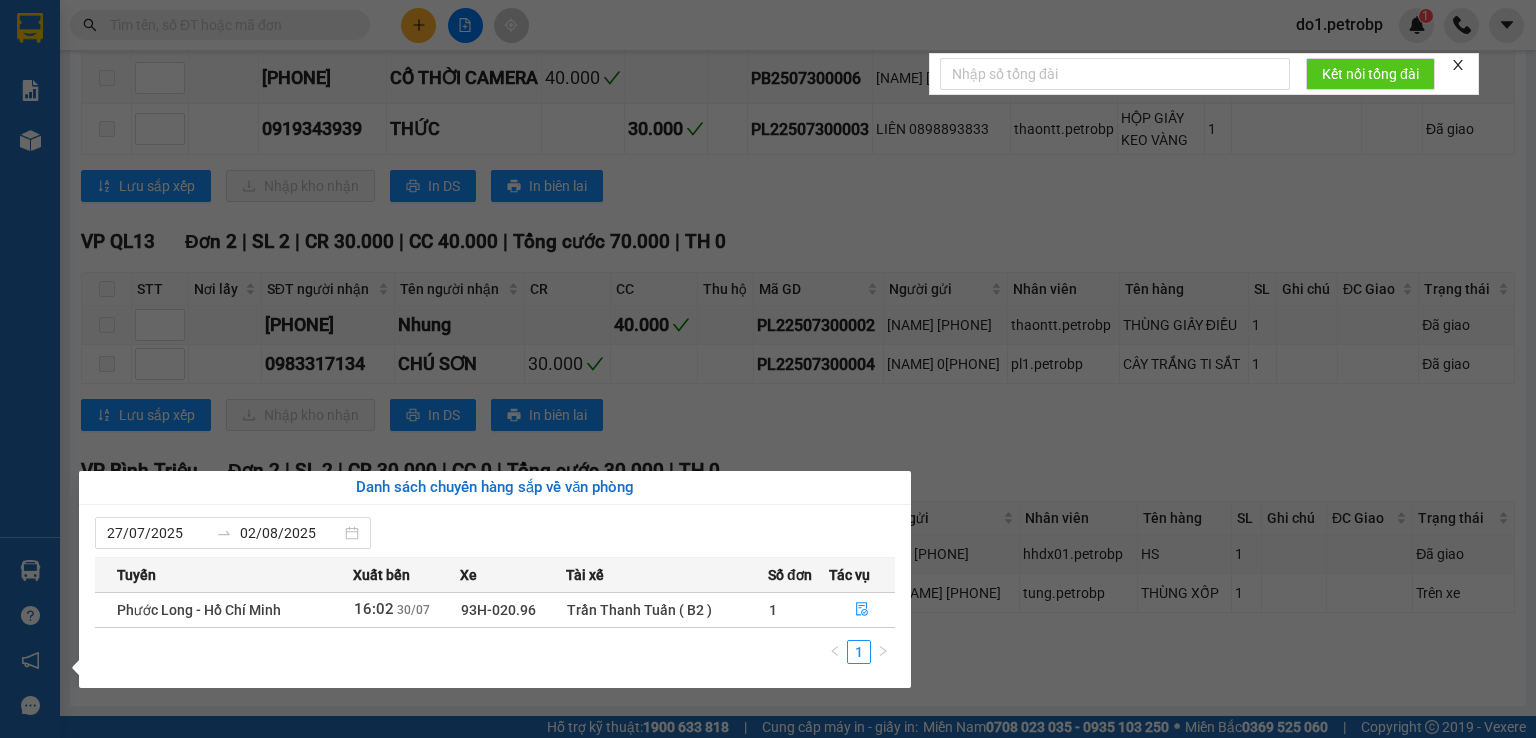 click on "Kết quả tìm kiếm ( 0 )  Bộ lọc  No Data do1.petrobp 1     Báo cáo BC tiền tận nơi (nhân viên) Báo cáo 1 (nv): Số tiền đã thu của văn phòng  Báo cáo 1: Số tiền đã thu của văn phòng  Báo cáo dòng tiền (nhân viên) Doanh số tạo đơn theo VP gửi (nhân viên) Mẫu 1: Báo cáo dòng tiền theo nhân viên (nhà xe) Mẫu 1: Báo cáo dòng tiền theo nhân viên (nhân viên) Mẫu 1: Báo cáo dòng tiền theo nhân viên (trưởng trạm) Mẫu 2: Thống kê đơn hàng theo nhân viên Mẫu 3.1: Thống kê đơn hàng văn phòng gửi Mẫu 3.1: Thống kê đơn hàng văn phòng gửi ( các trạm xem ) Mẫu 3: Báo cáo dòng tiền theo văn phòng     Kho hàng mới Hàng sắp về Hướng dẫn sử dụng Giới thiệu Vexere, nhận hoa hồng Phản hồi Phần mềm hỗ trợ bạn tốt chứ? Phước Long - Hồ Chí Minh [DATE] [TIME]   (TC)   - 93H-020.96  Làm mới In phơi In đơn chọn Thống kê Lọc  CR Lọc" at bounding box center [768, 369] 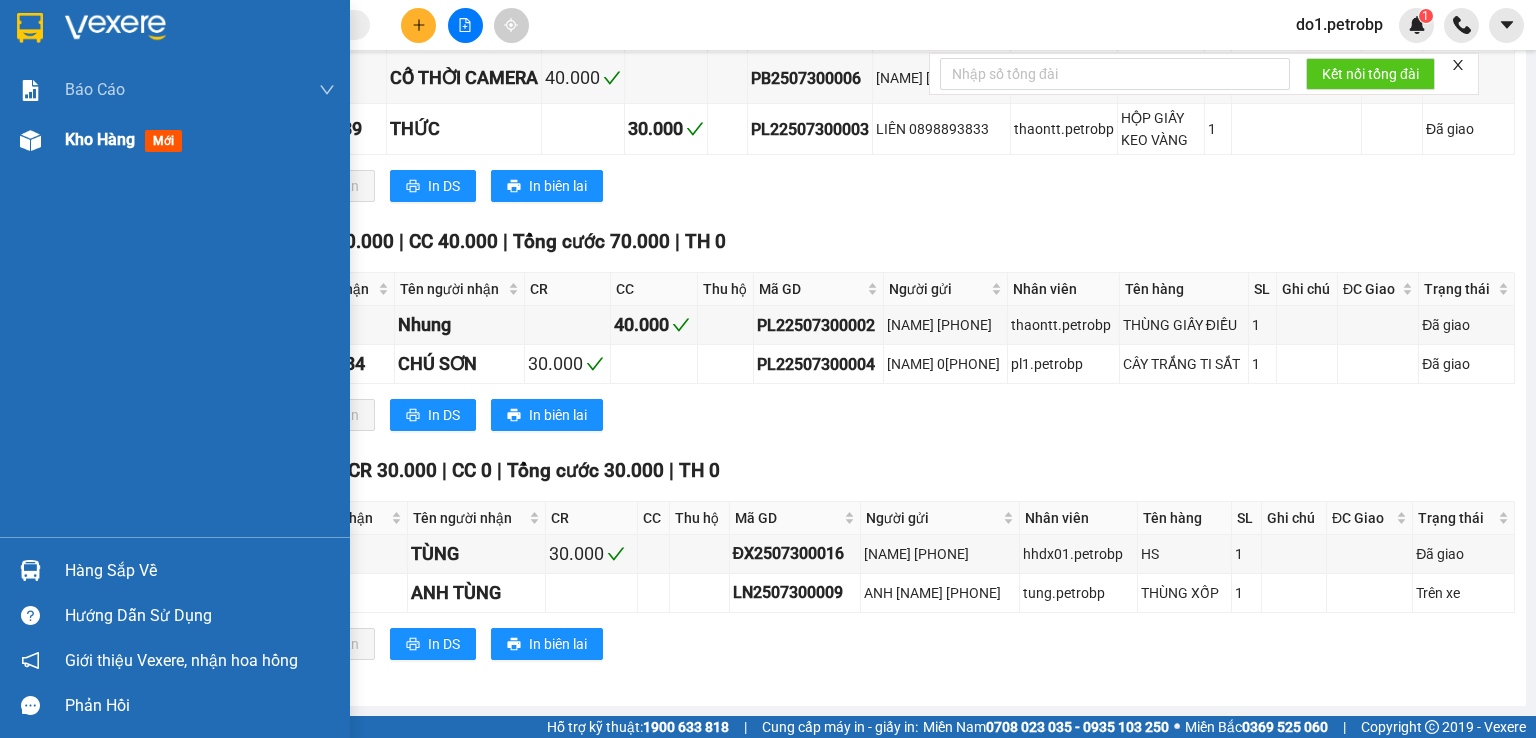 click on "Kho hàng" at bounding box center (100, 139) 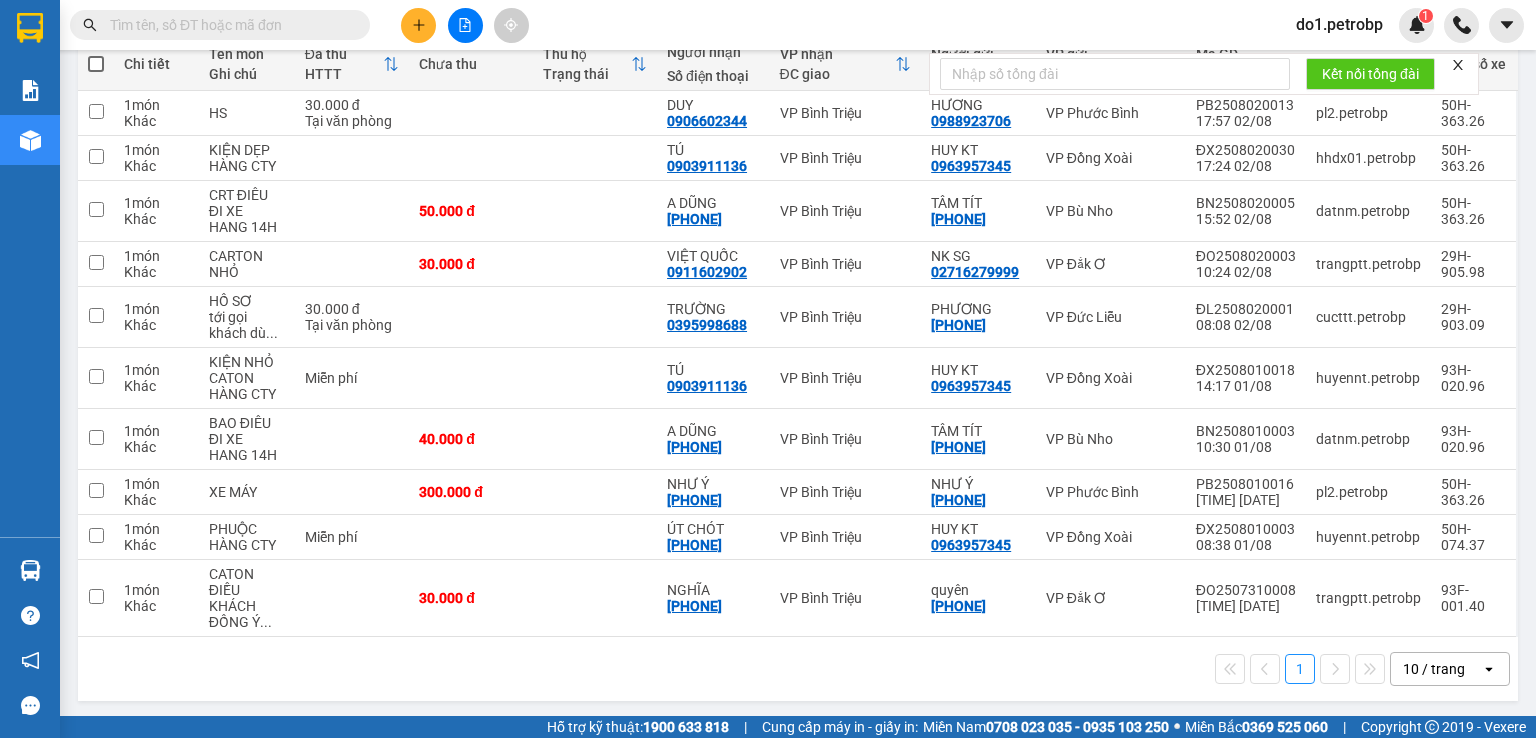 scroll, scrollTop: 44, scrollLeft: 0, axis: vertical 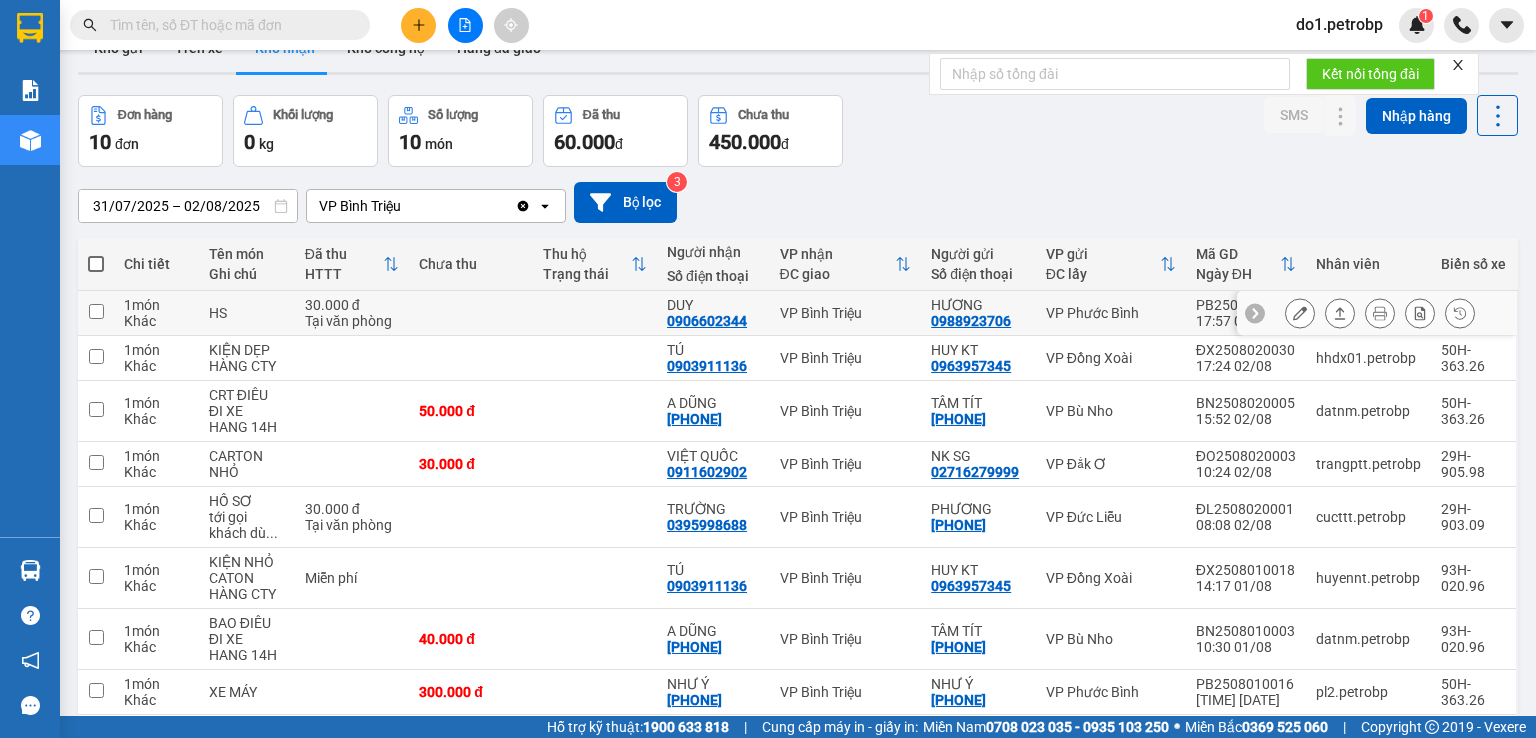 click on "[NAME] [PHONE]" at bounding box center [713, 313] 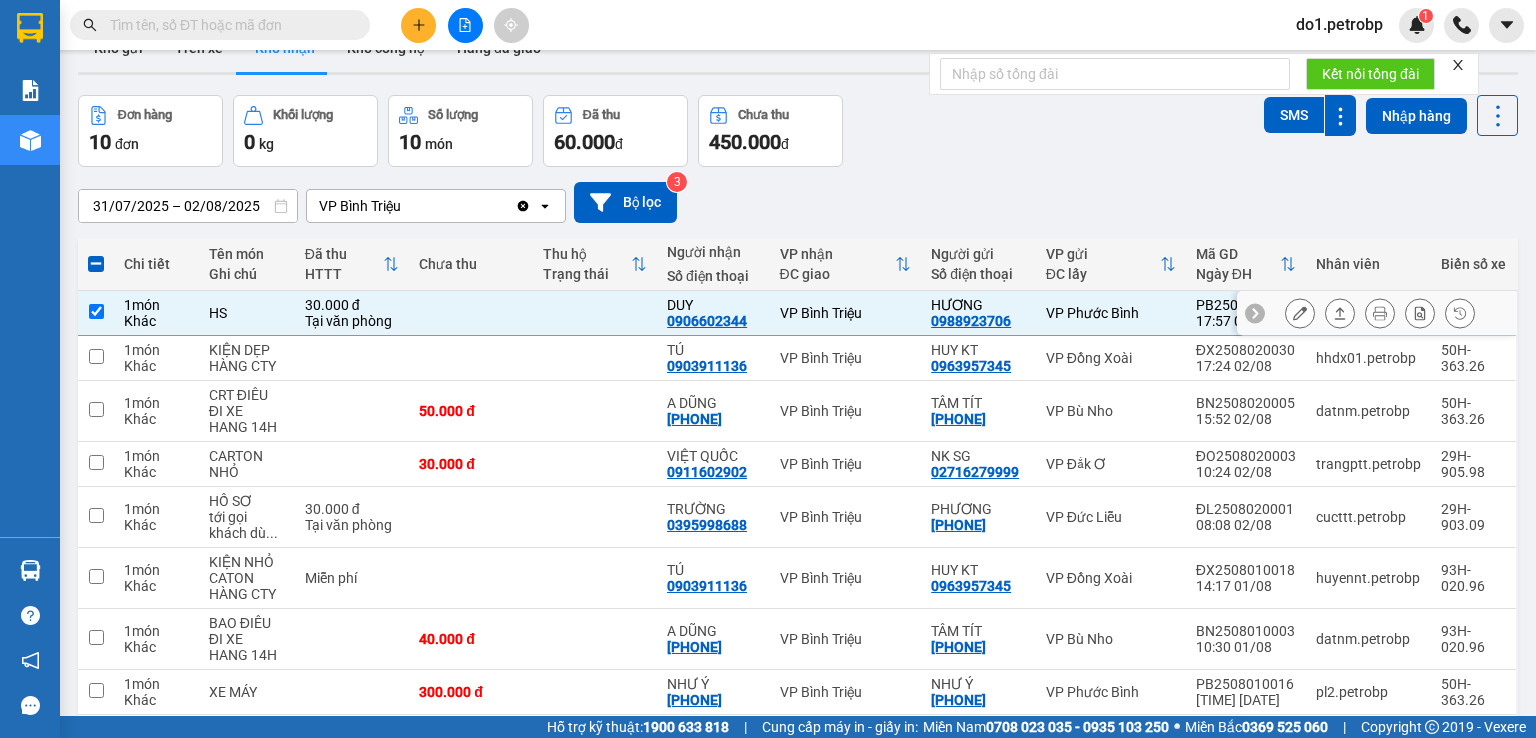 click on "[NAME] [PHONE]" at bounding box center (713, 313) 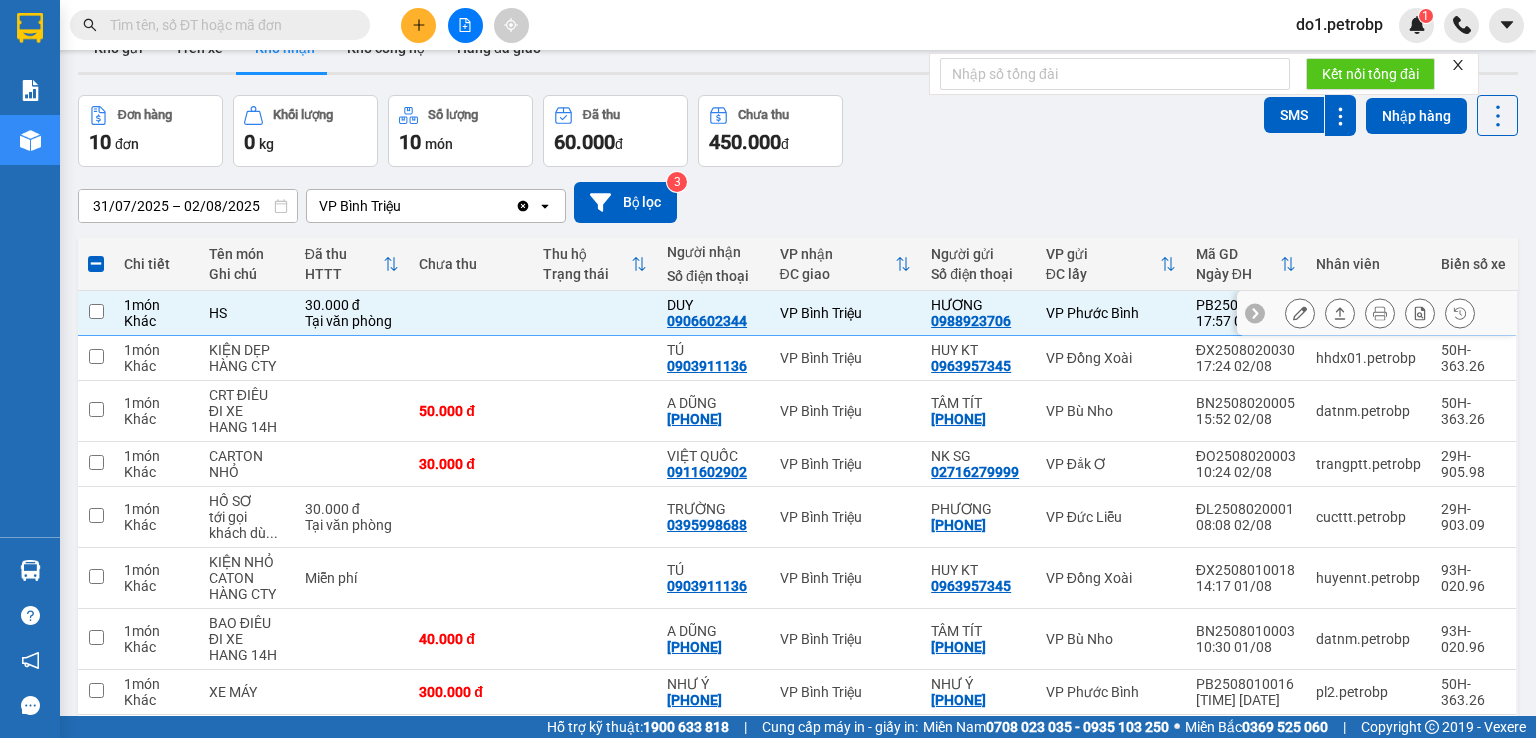 checkbox on "false" 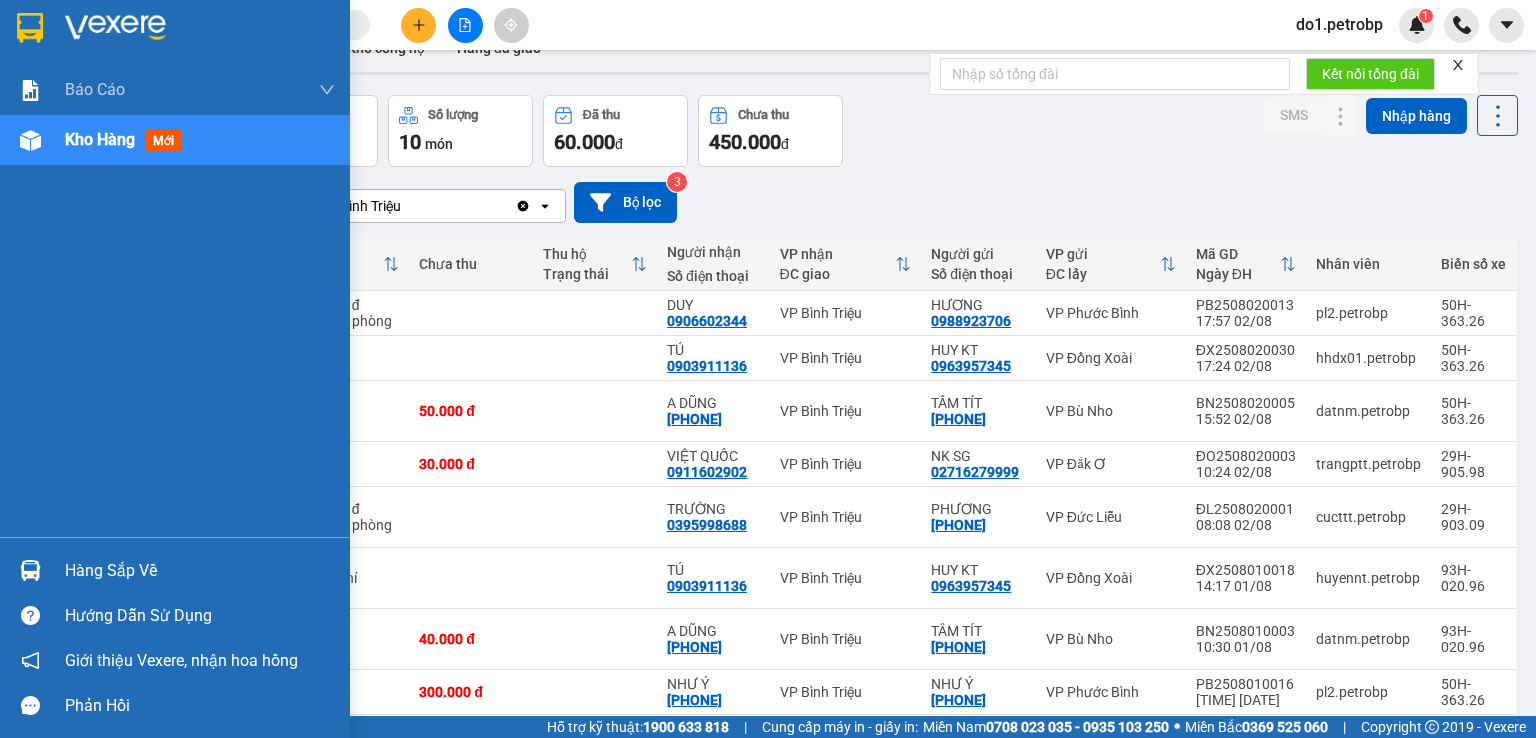 click at bounding box center [30, 570] 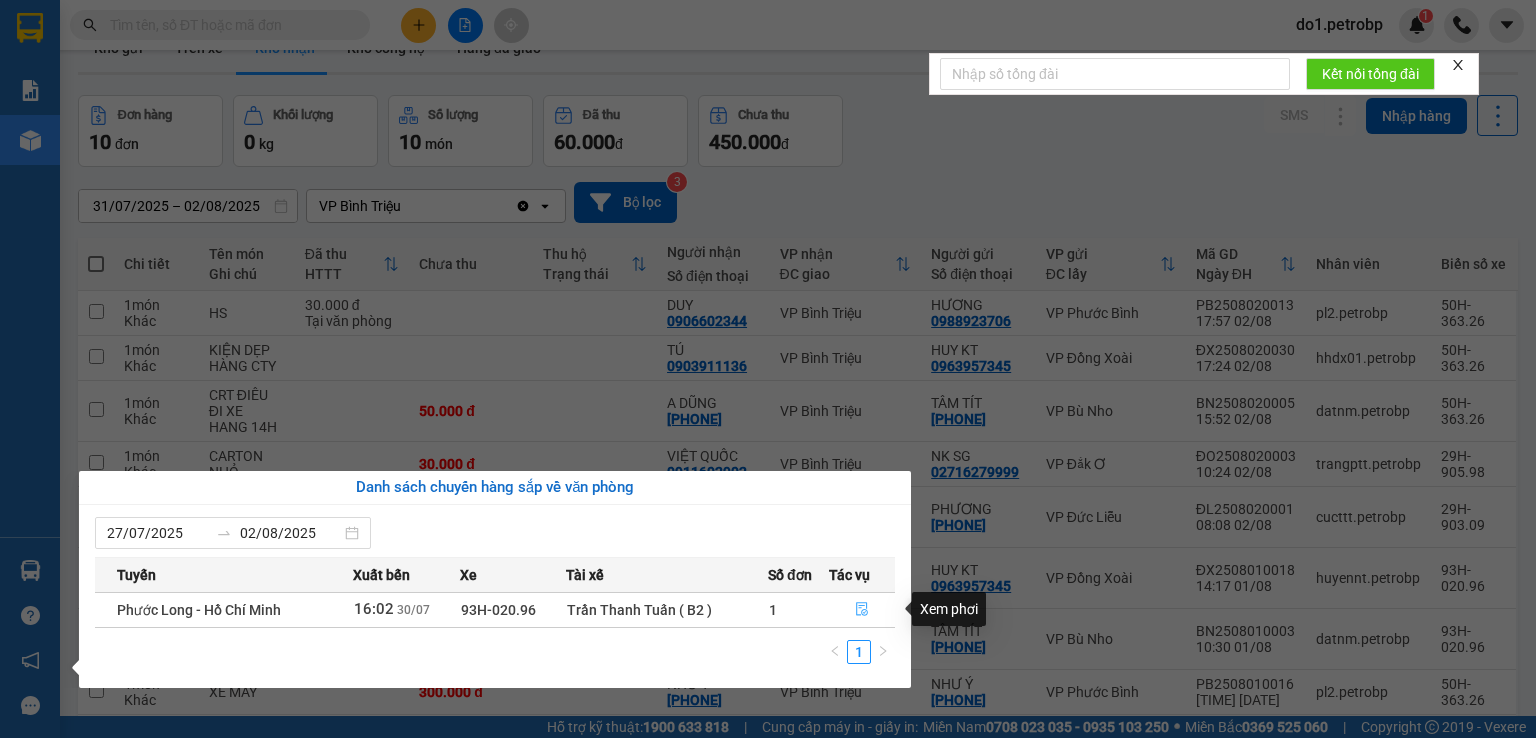 click 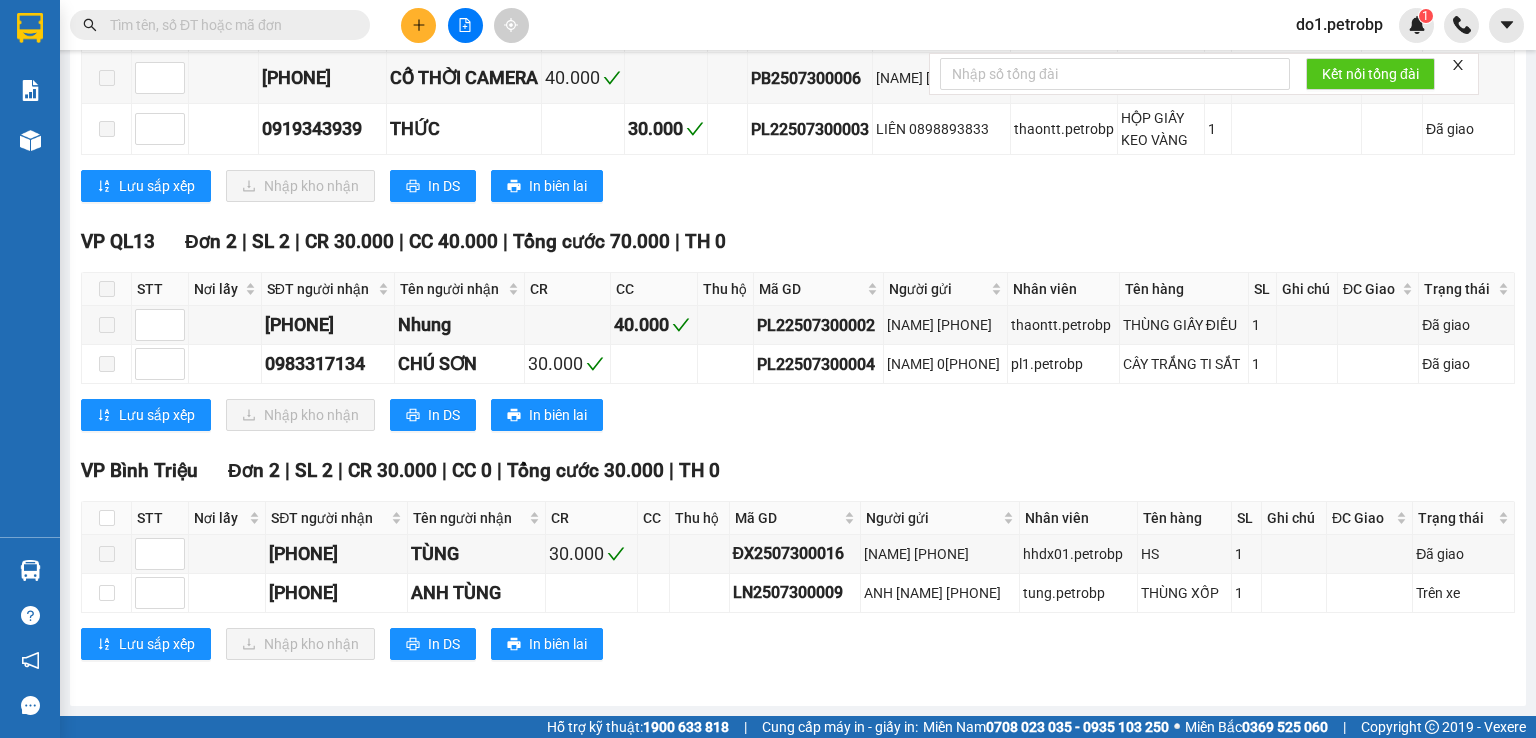 scroll, scrollTop: 563, scrollLeft: 0, axis: vertical 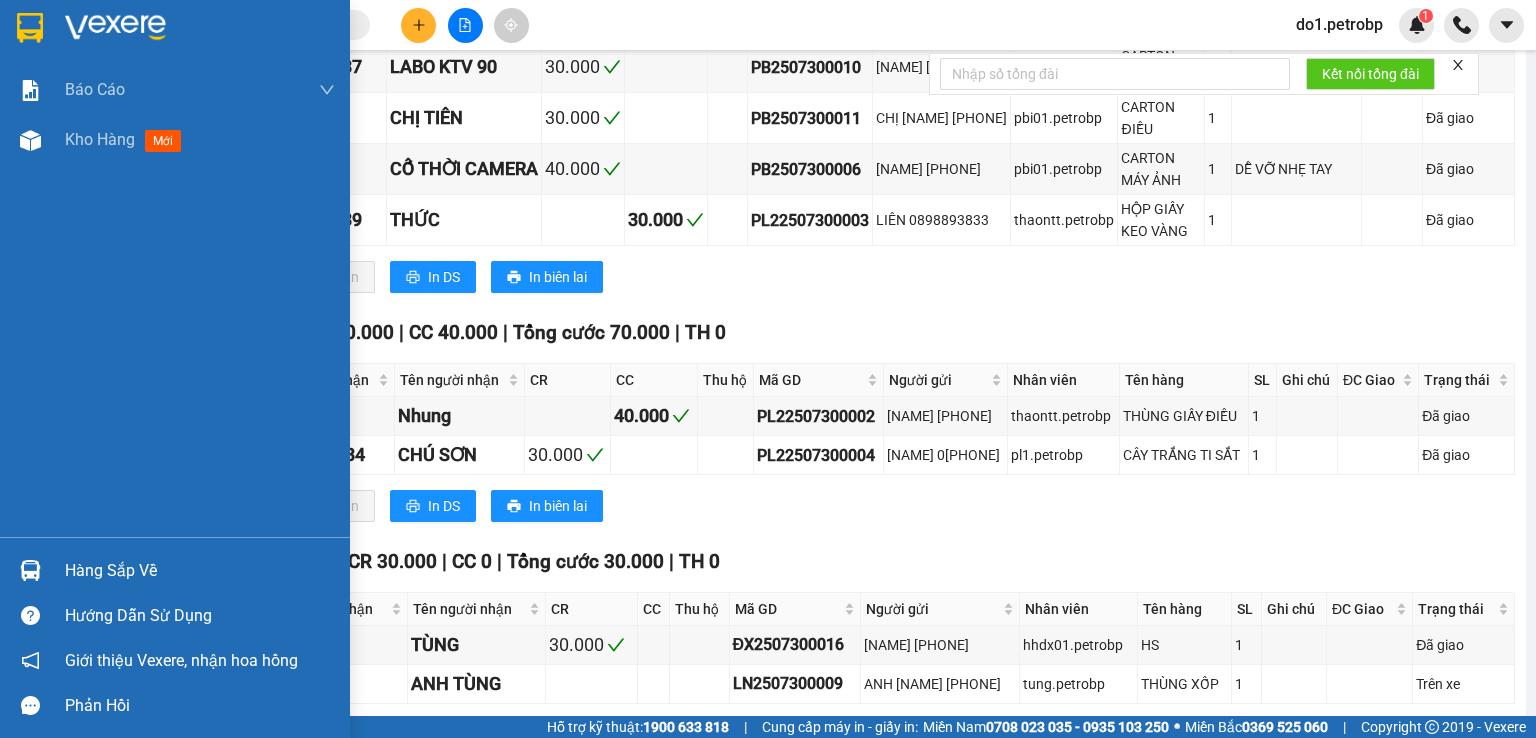 click at bounding box center (30, 570) 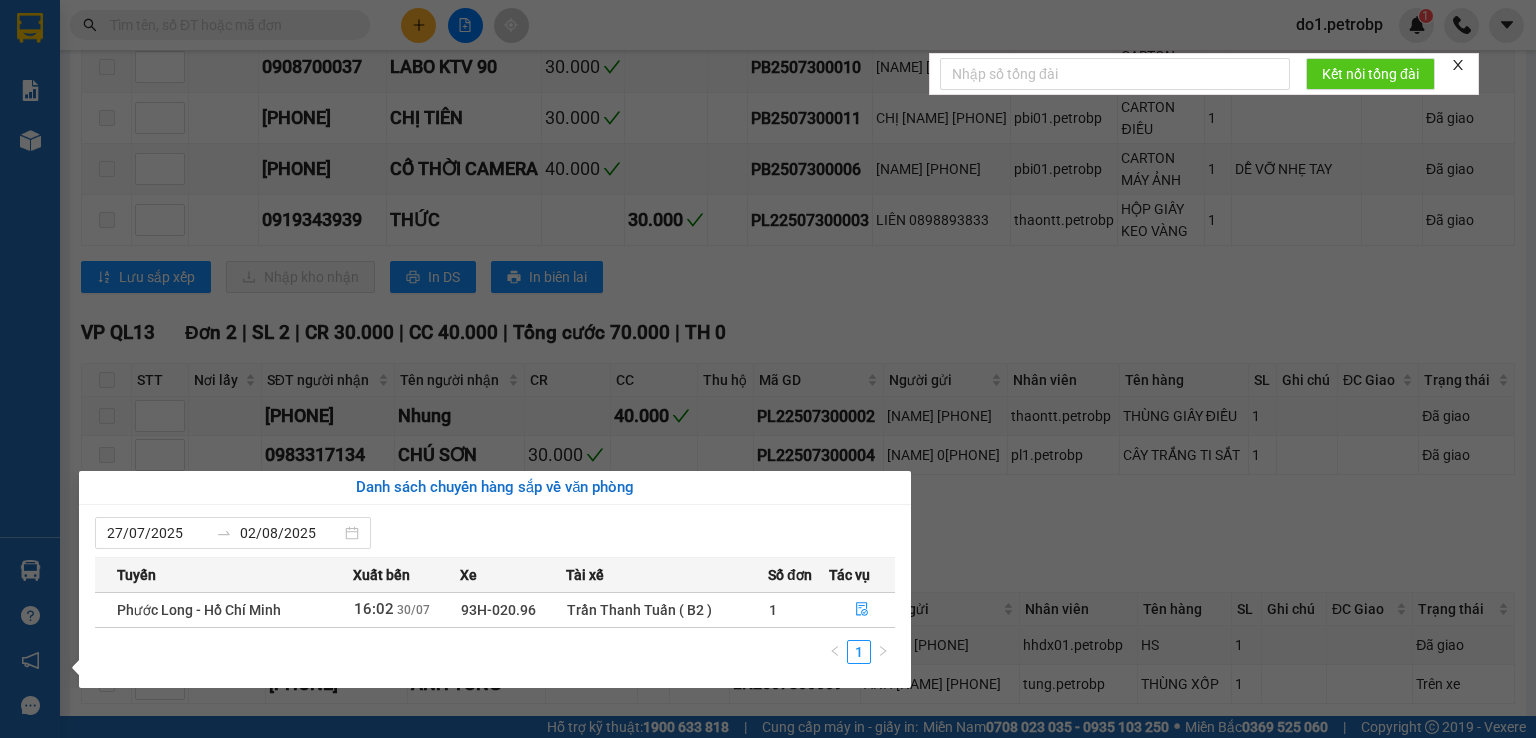 click on "Kết quả tìm kiếm ( 0 )  Bộ lọc  No Data do1.petrobp 1     Báo cáo BC tiền tận nơi (nhân viên) Báo cáo 1 (nv): Số tiền đã thu của văn phòng  Báo cáo 1: Số tiền đã thu của văn phòng  Báo cáo dòng tiền (nhân viên) Doanh số tạo đơn theo VP gửi (nhân viên) Mẫu 1: Báo cáo dòng tiền theo nhân viên (nhà xe) Mẫu 1: Báo cáo dòng tiền theo nhân viên (nhân viên) Mẫu 1: Báo cáo dòng tiền theo nhân viên (trưởng trạm) Mẫu 2: Thống kê đơn hàng theo nhân viên Mẫu 3.1: Thống kê đơn hàng văn phòng gửi Mẫu 3.1: Thống kê đơn hàng văn phòng gửi ( các trạm xem ) Mẫu 3: Báo cáo dòng tiền theo văn phòng     Kho hàng mới Hàng sắp về Hướng dẫn sử dụng Giới thiệu Vexere, nhận hoa hồng Phản hồi Phần mềm hỗ trợ bạn tốt chứ? Phước Long - Hồ Chí Minh [DATE] [TIME]   (TC)   - 93H-020.96  Làm mới In phơi In đơn chọn Thống kê Lọc  CR Lọc" at bounding box center [768, 369] 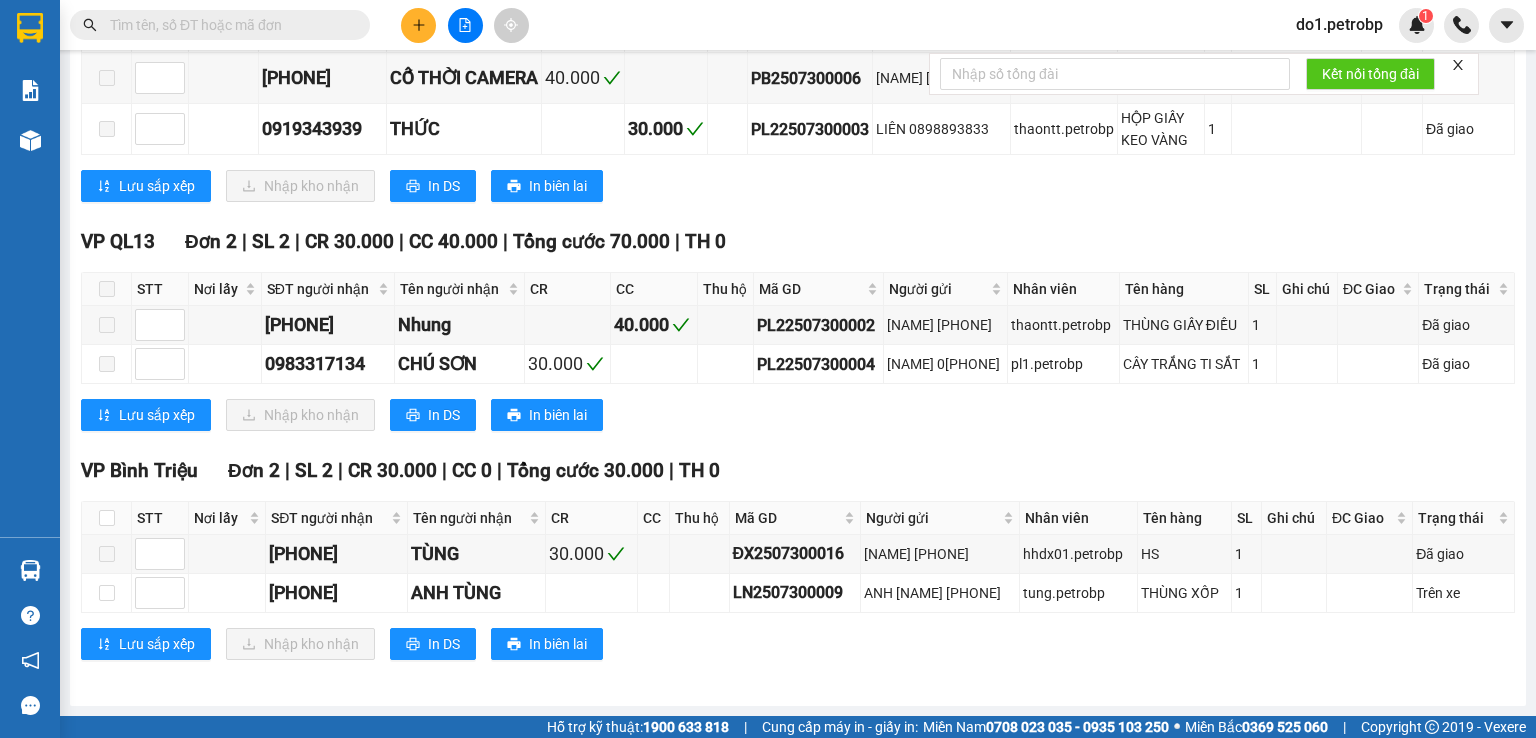 scroll, scrollTop: 363, scrollLeft: 0, axis: vertical 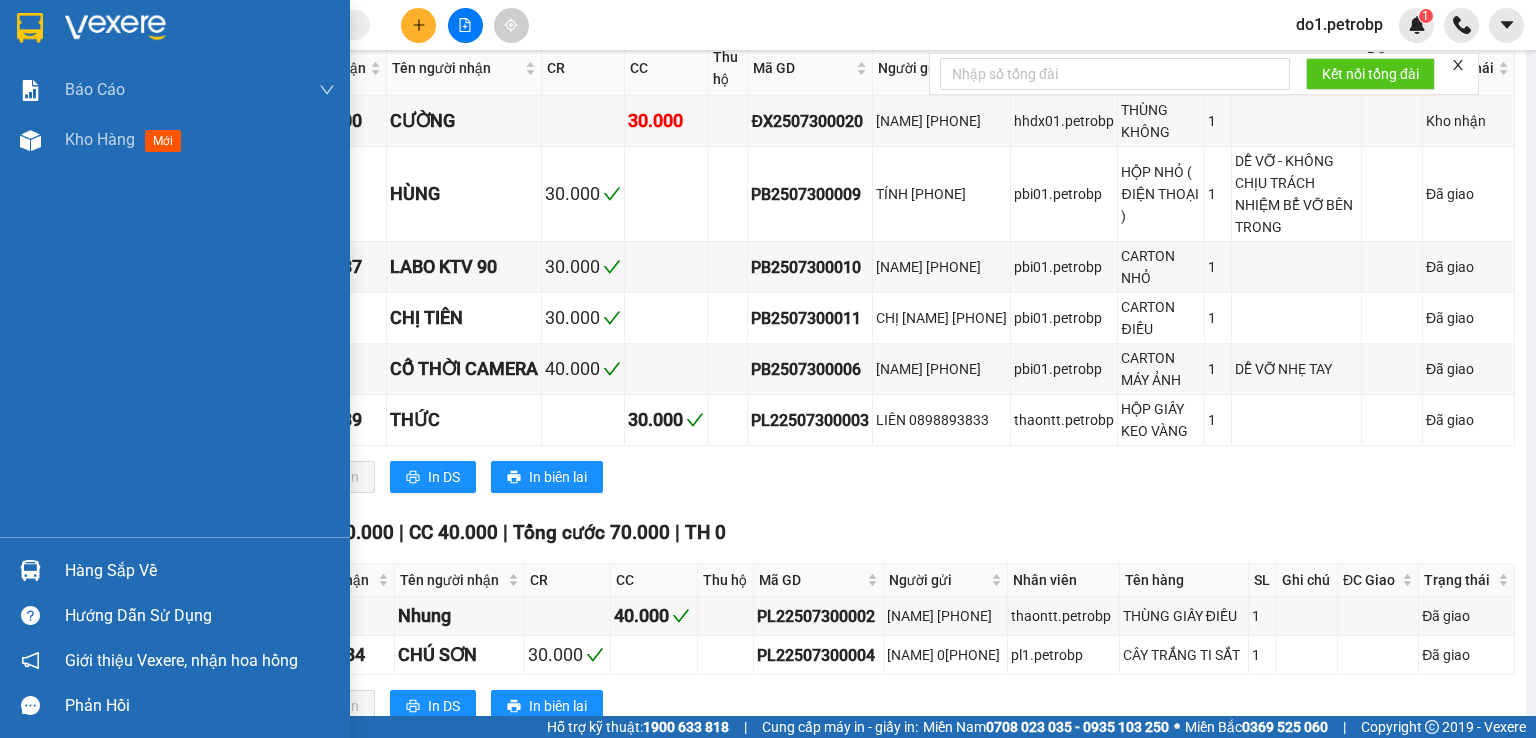 click at bounding box center (30, 570) 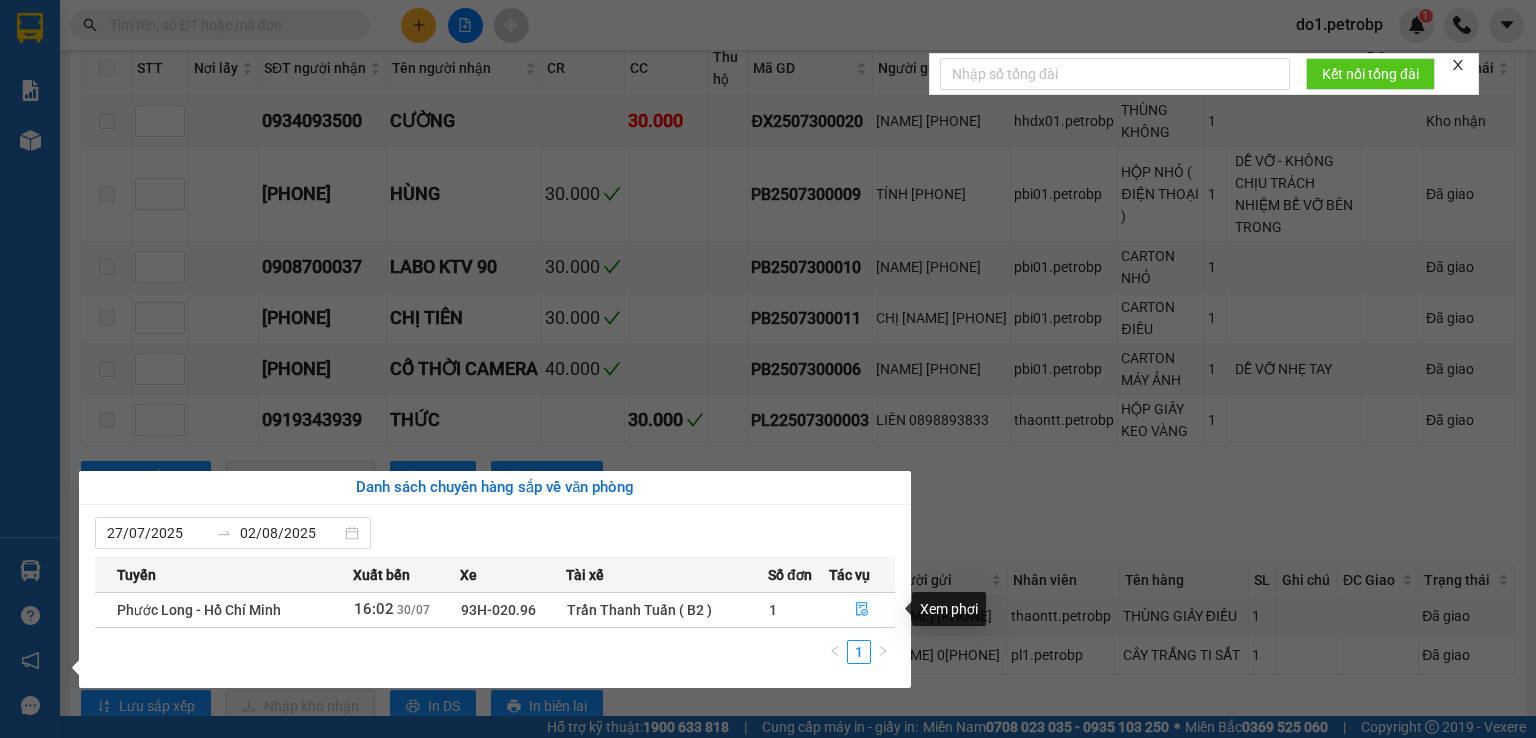 click on "Kết quả tìm kiếm ( 0 )  Bộ lọc  No Data do1.petrobp 1     Báo cáo BC tiền tận nơi (nhân viên) Báo cáo 1 (nv): Số tiền đã thu của văn phòng  Báo cáo 1: Số tiền đã thu của văn phòng  Báo cáo dòng tiền (nhân viên) Doanh số tạo đơn theo VP gửi (nhân viên) Mẫu 1: Báo cáo dòng tiền theo nhân viên (nhà xe) Mẫu 1: Báo cáo dòng tiền theo nhân viên (nhân viên) Mẫu 1: Báo cáo dòng tiền theo nhân viên (trưởng trạm) Mẫu 2: Thống kê đơn hàng theo nhân viên Mẫu 3.1: Thống kê đơn hàng văn phòng gửi Mẫu 3.1: Thống kê đơn hàng văn phòng gửi ( các trạm xem ) Mẫu 3: Báo cáo dòng tiền theo văn phòng     Kho hàng mới Hàng sắp về Hướng dẫn sử dụng Giới thiệu Vexere, nhận hoa hồng Phản hồi Phần mềm hỗ trợ bạn tốt chứ? Phước Long - Hồ Chí Minh [DATE] [TIME]   (TC)   - 93H-020.96  Làm mới In phơi In đơn chọn Thống kê Lọc  CR Lọc" at bounding box center (768, 369) 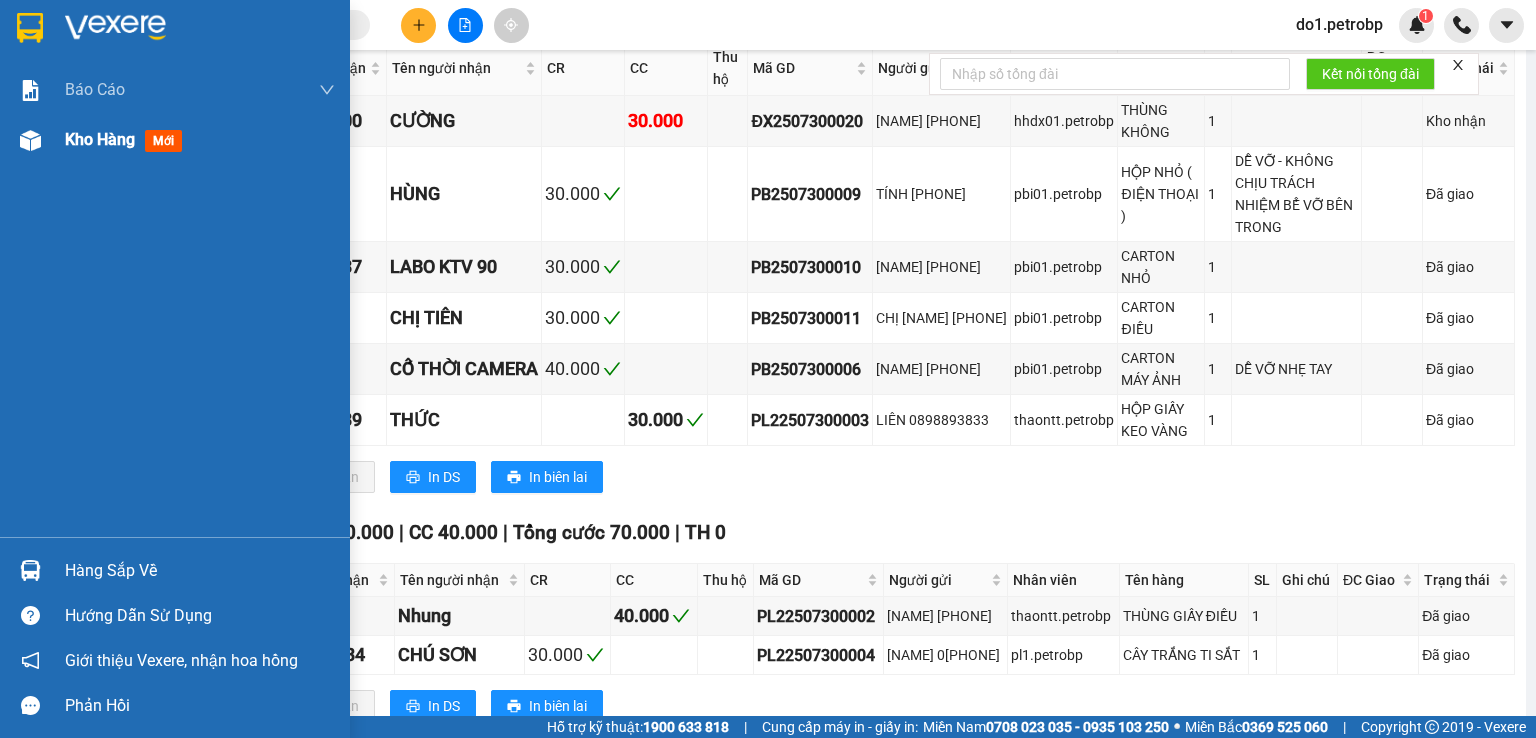 click at bounding box center [30, 140] 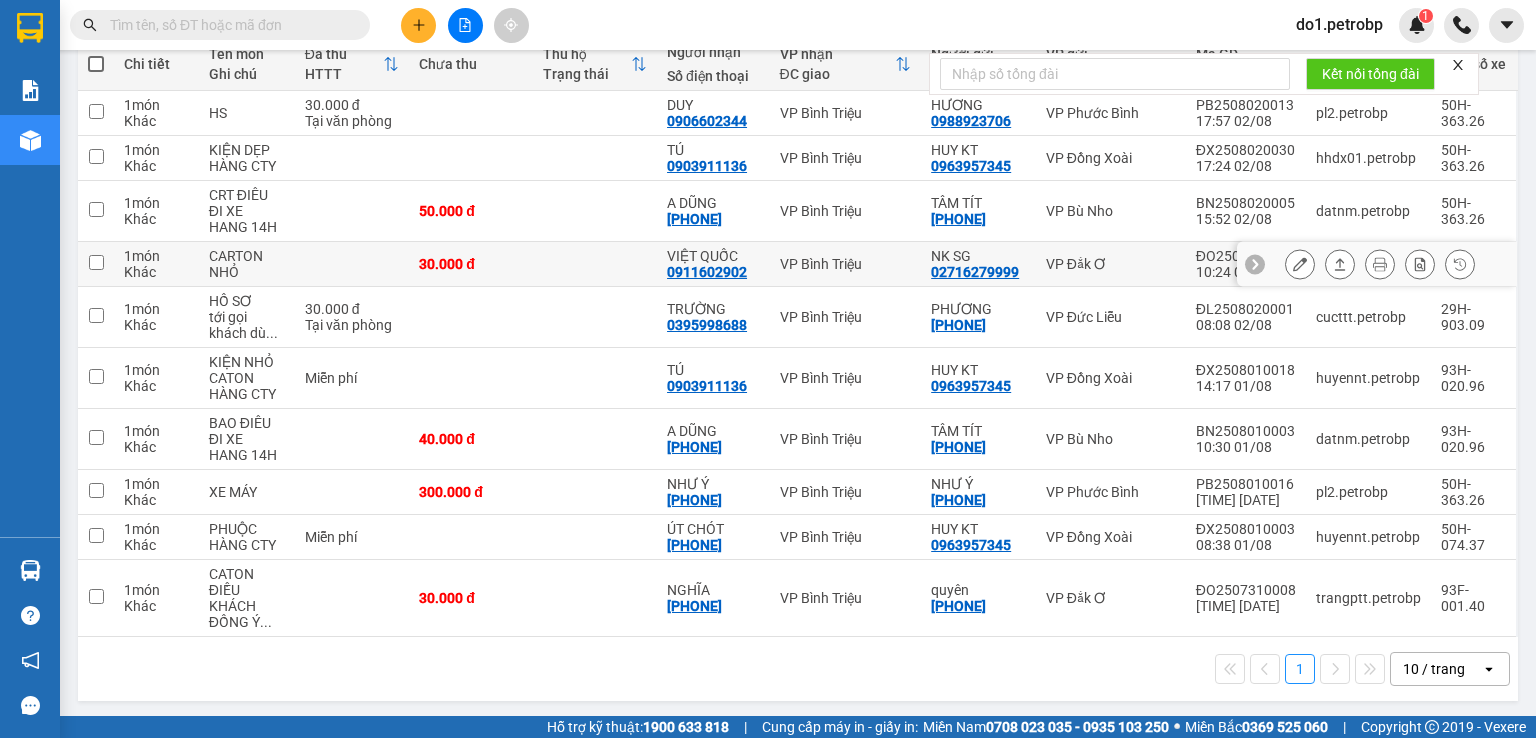 scroll, scrollTop: 44, scrollLeft: 0, axis: vertical 